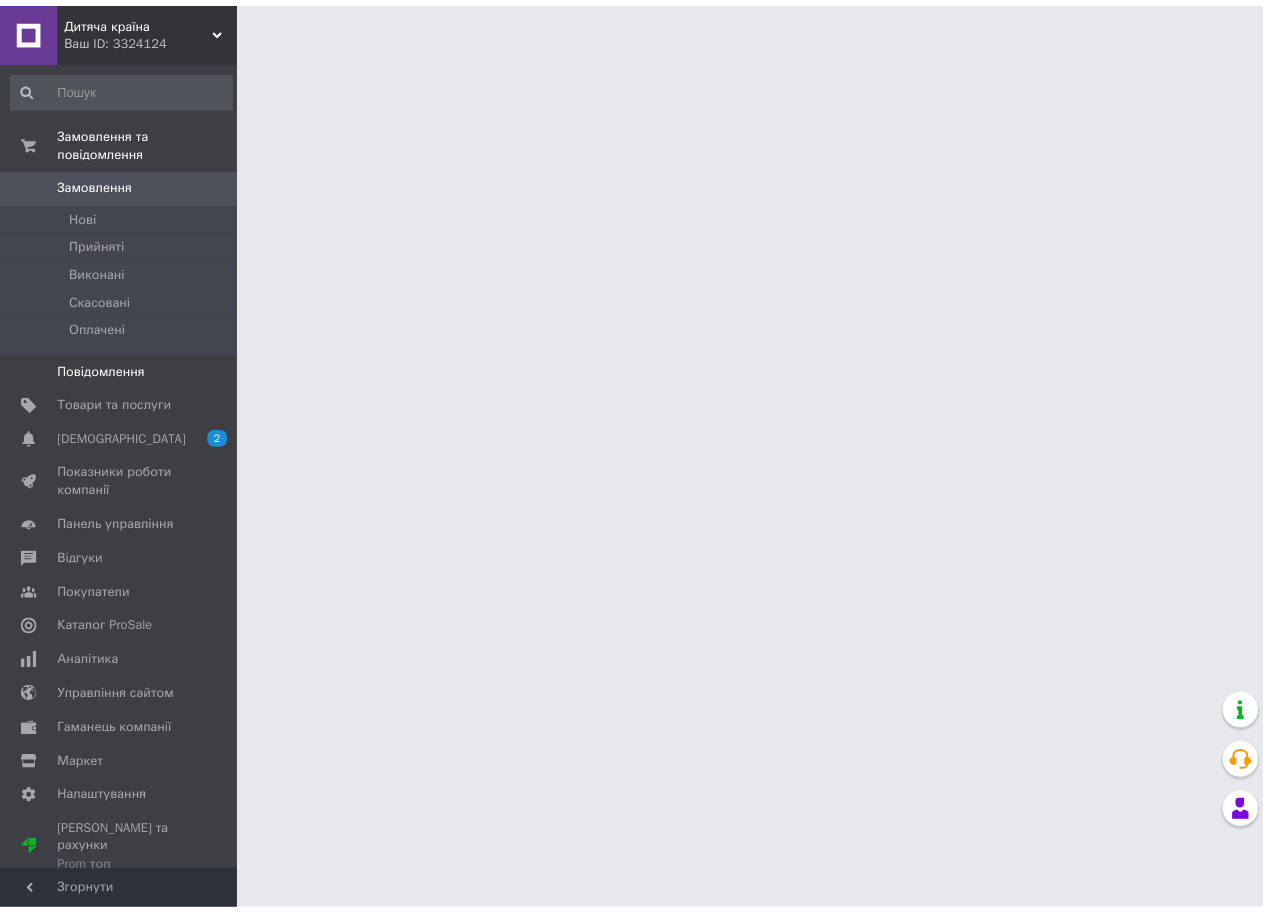 scroll, scrollTop: 0, scrollLeft: 0, axis: both 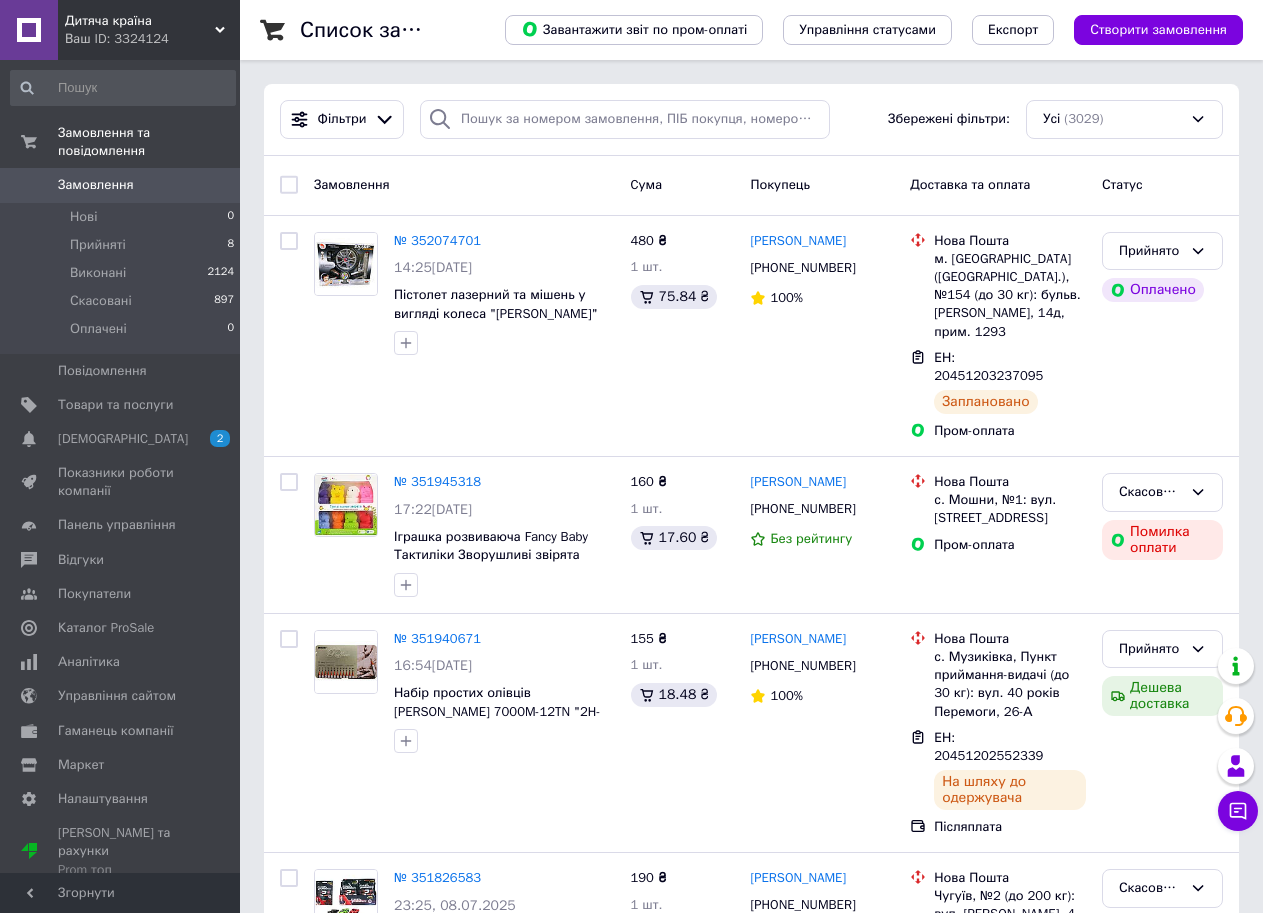 click on "Замовлення 0" at bounding box center [123, 185] 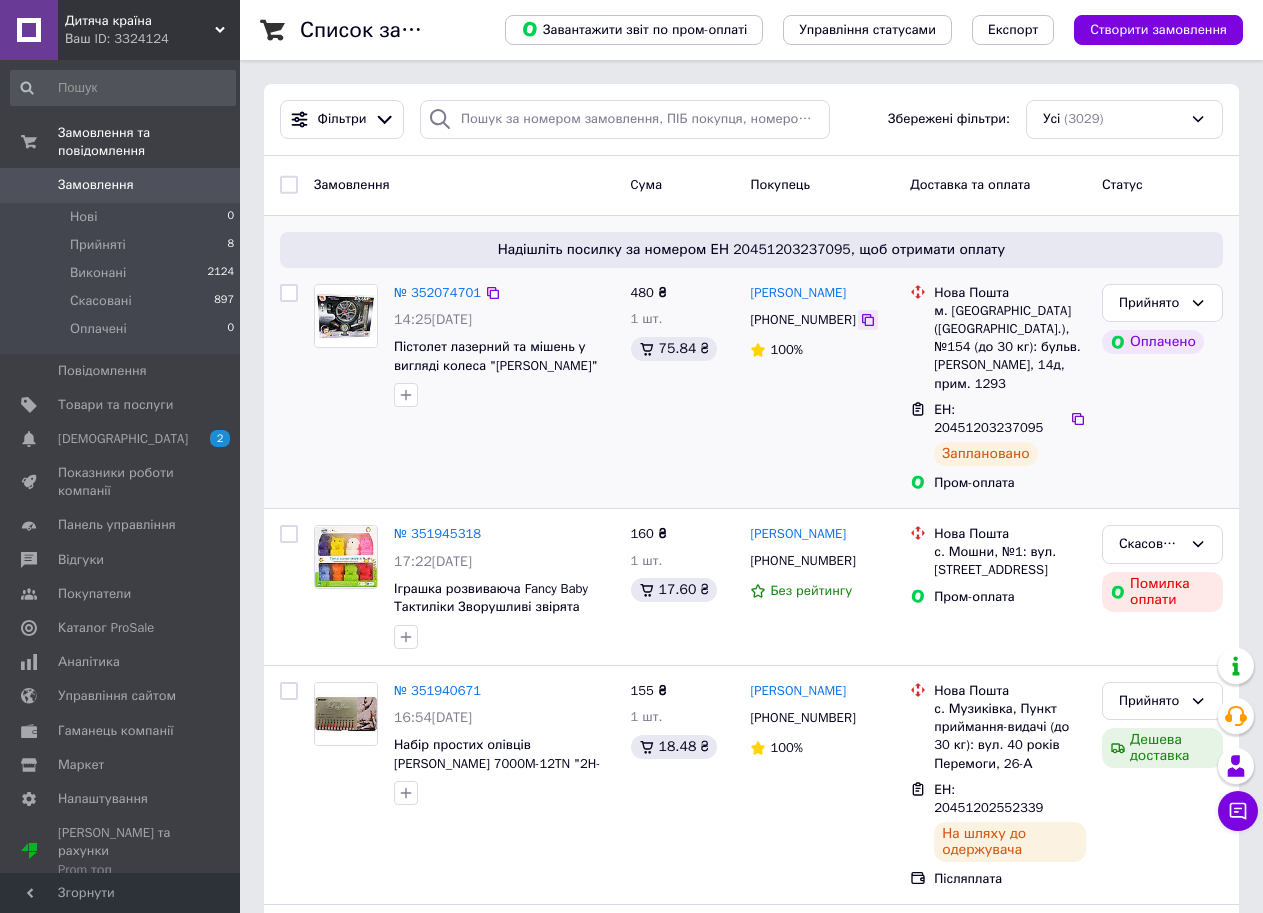 click 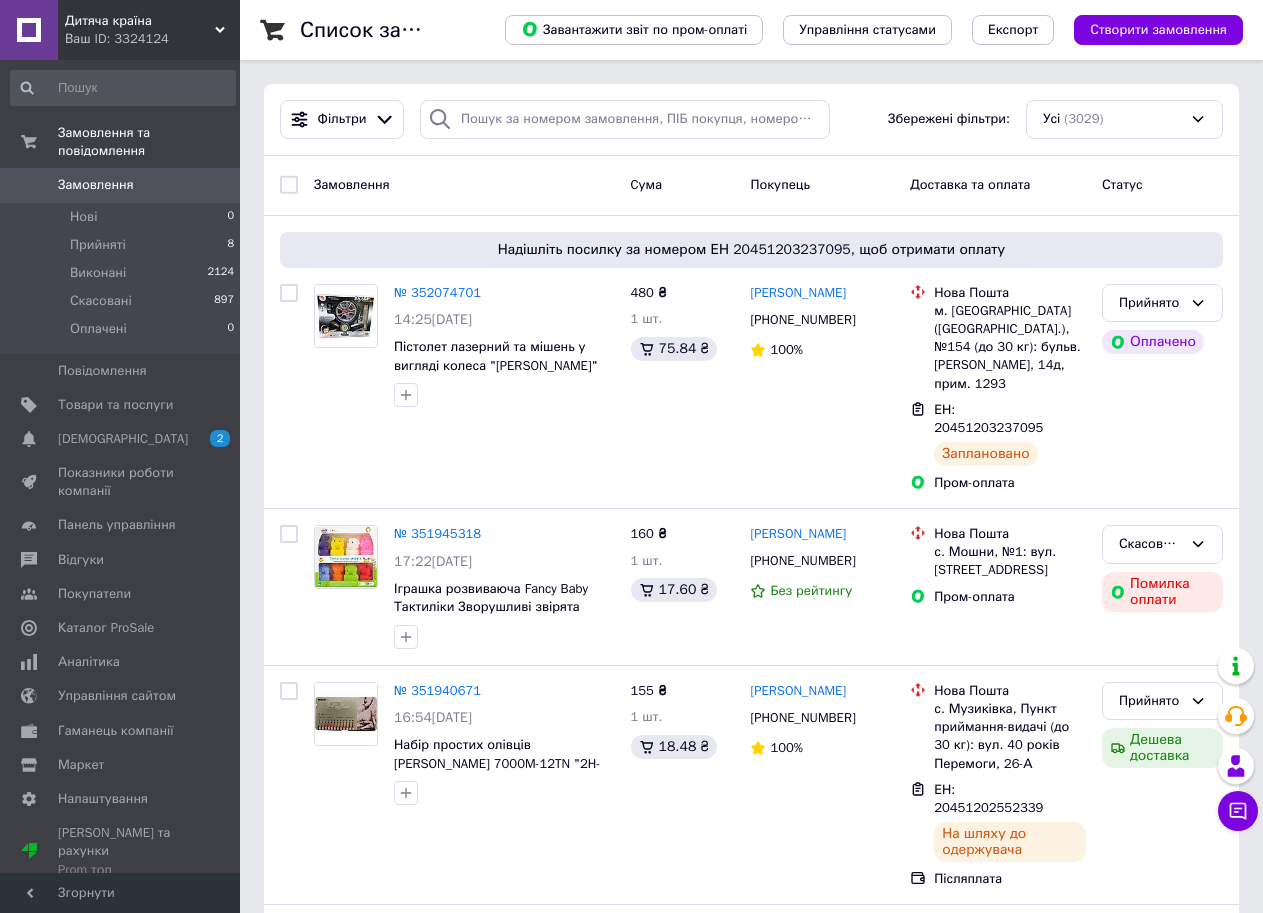 click on "Замовлення" at bounding box center (96, 185) 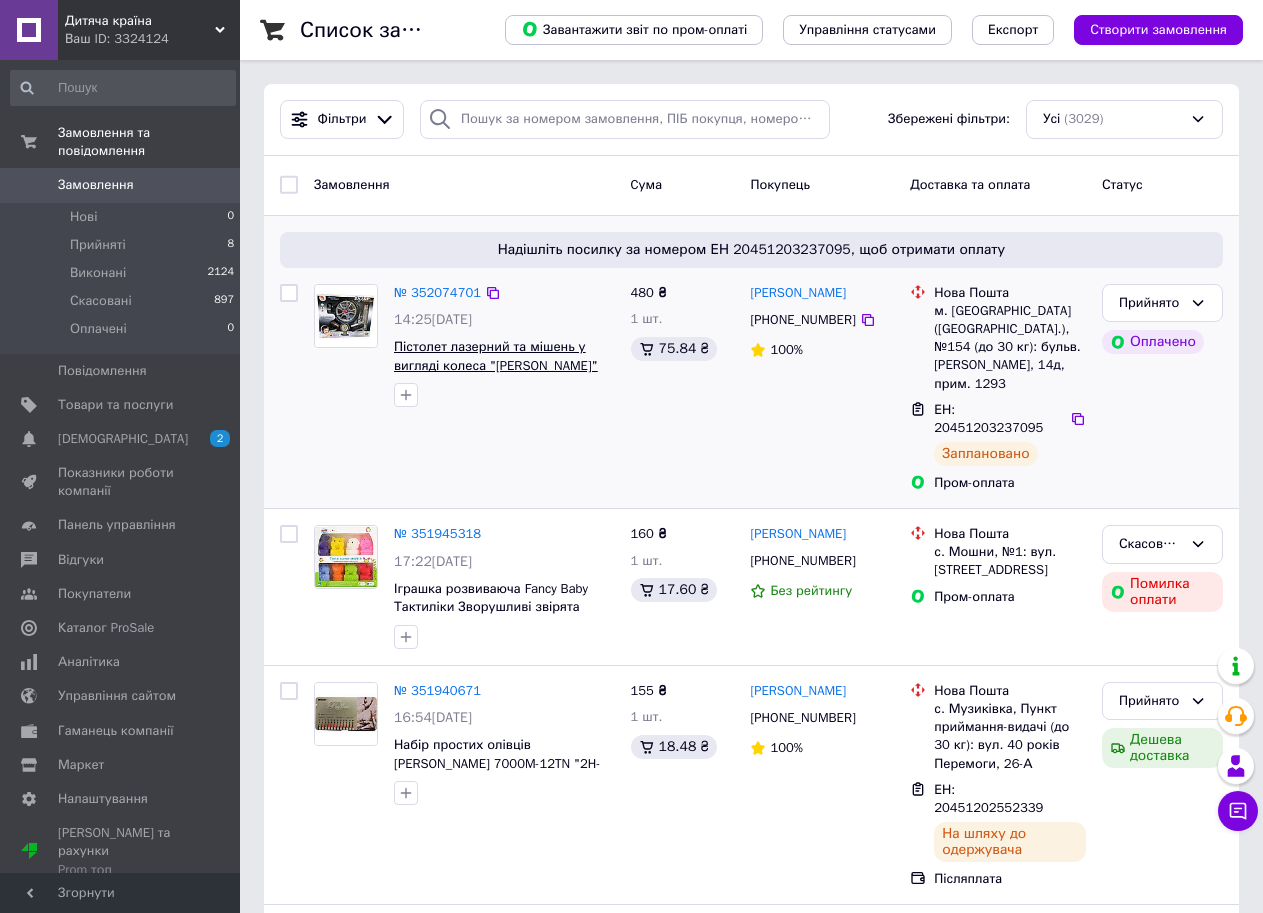 click on "Пістолет лазерний та мішень у вигляді колеса "[PERSON_NAME]" 2148" at bounding box center [496, 365] 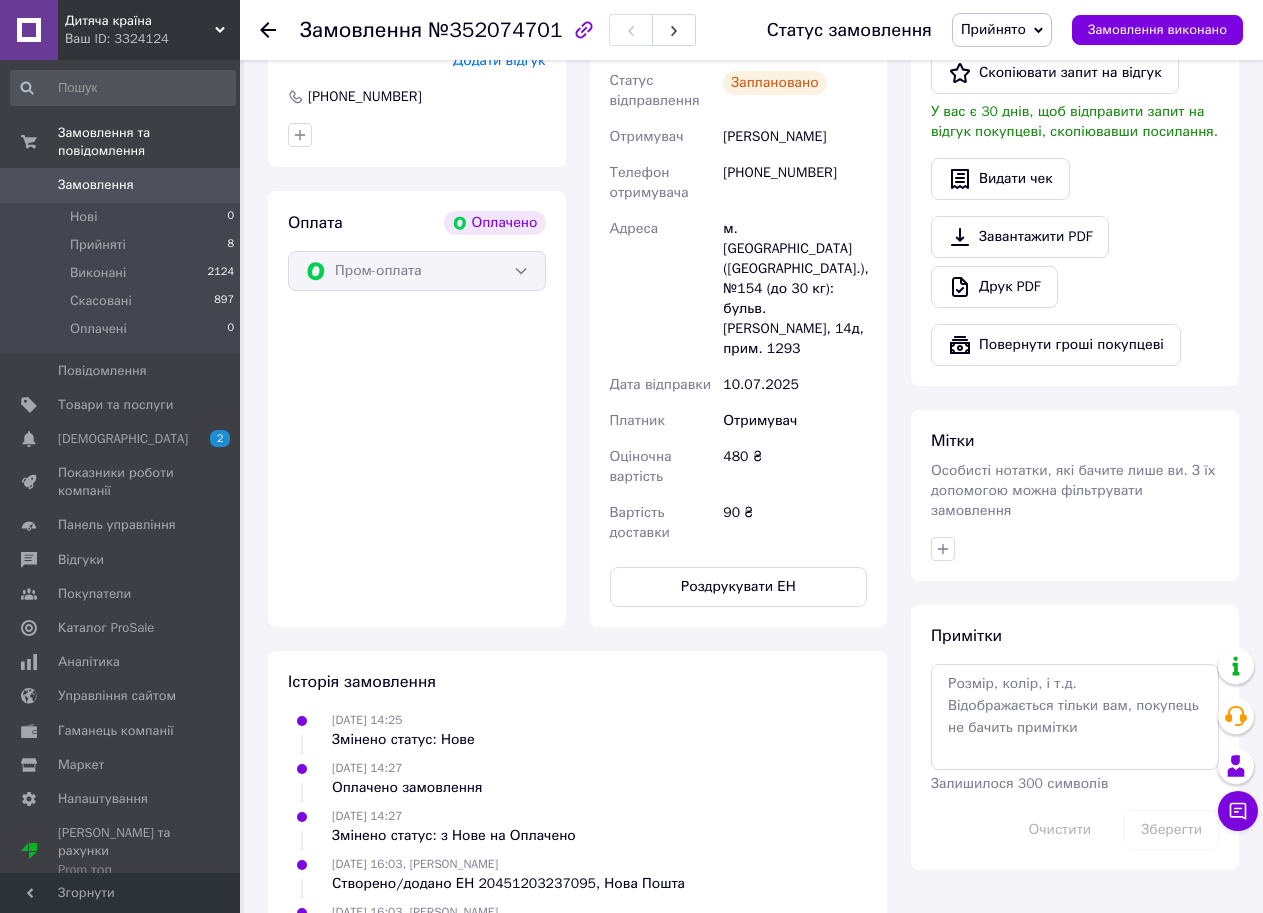 scroll, scrollTop: 1238, scrollLeft: 0, axis: vertical 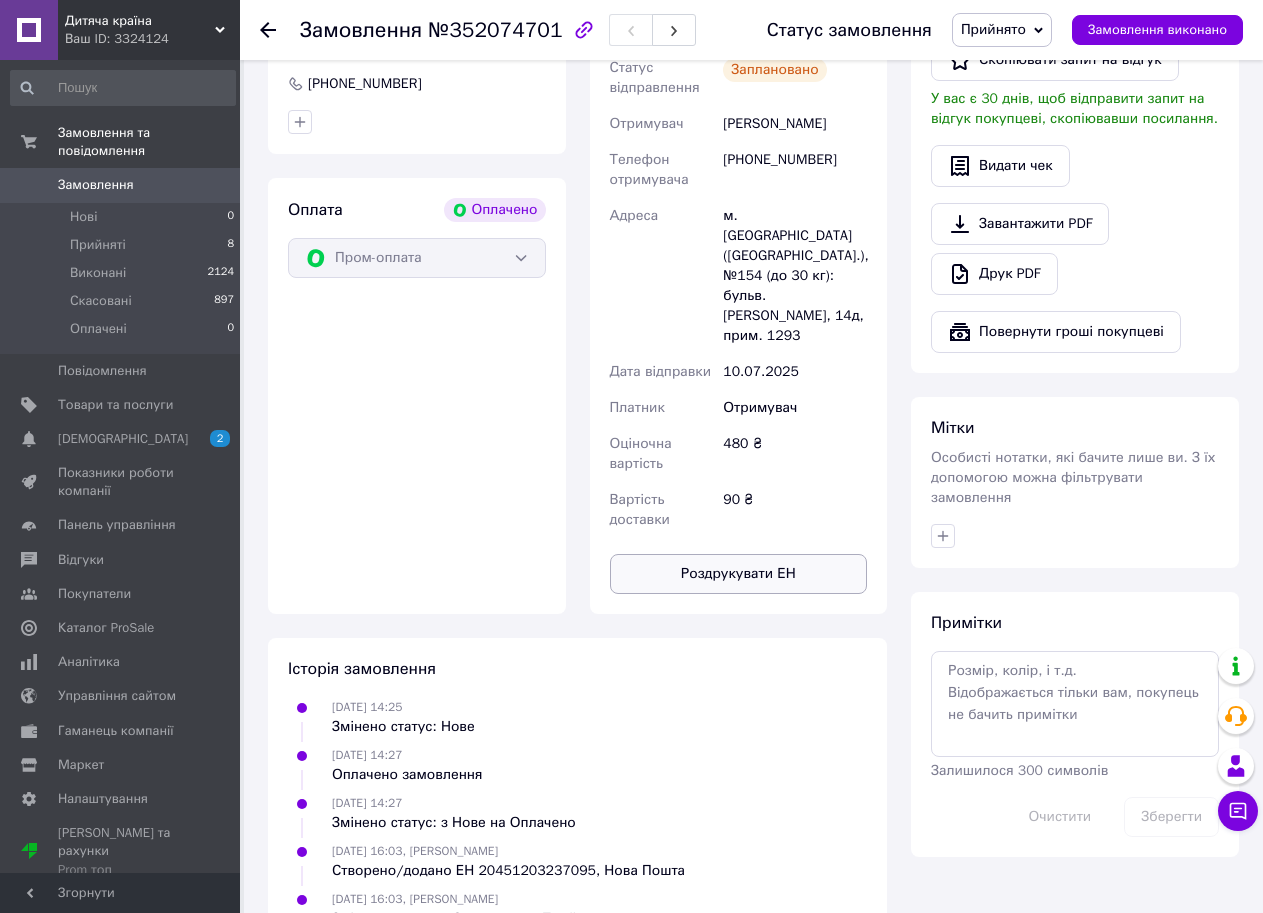 click on "Роздрукувати ЕН" at bounding box center [739, 574] 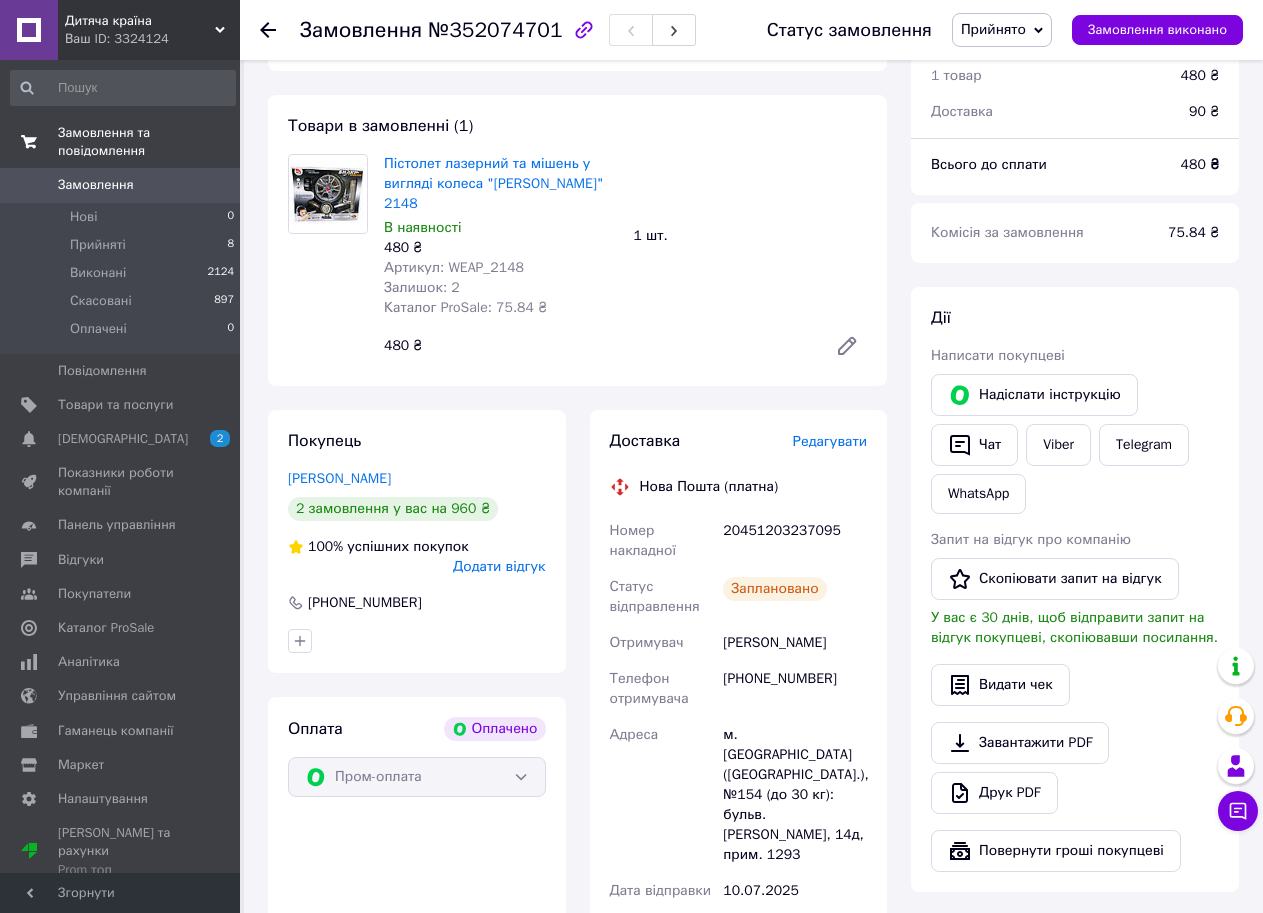scroll, scrollTop: 538, scrollLeft: 0, axis: vertical 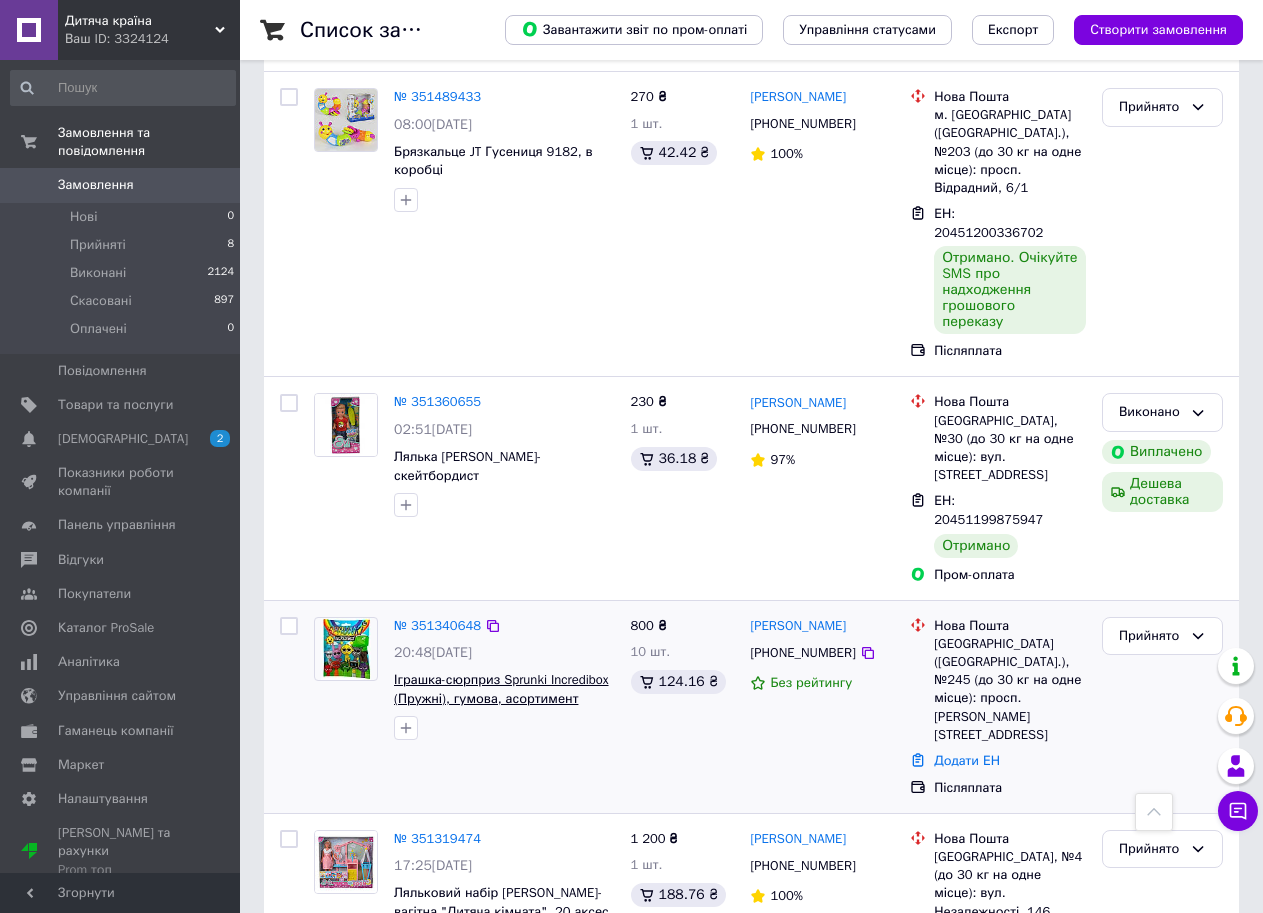 click on "Іграшка-сюрприз Sprunki Incredibox (Пружні), гумова, асортимент (99254)" at bounding box center (501, 698) 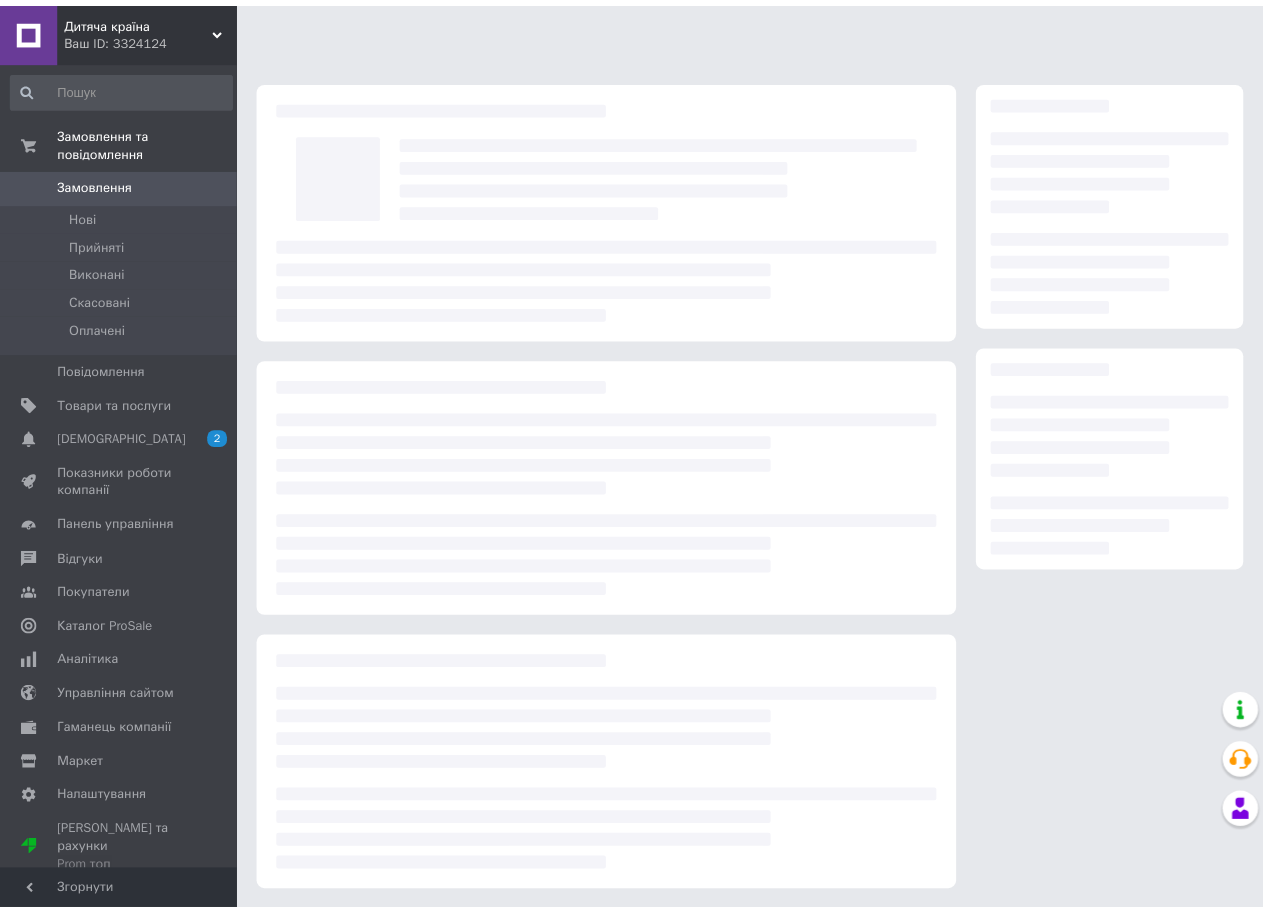 scroll, scrollTop: 0, scrollLeft: 0, axis: both 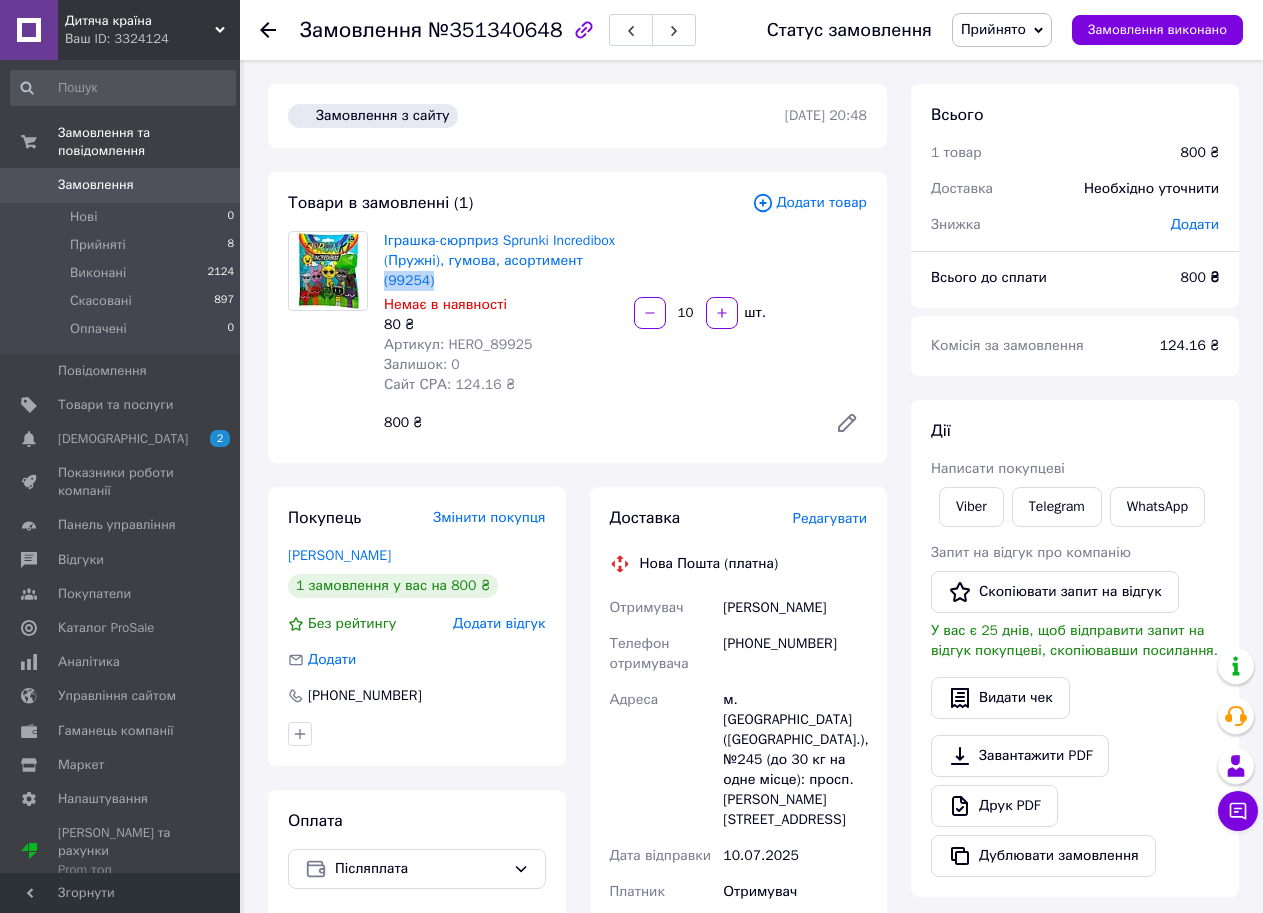 drag, startPoint x: 433, startPoint y: 287, endPoint x: 378, endPoint y: 273, distance: 56.753853 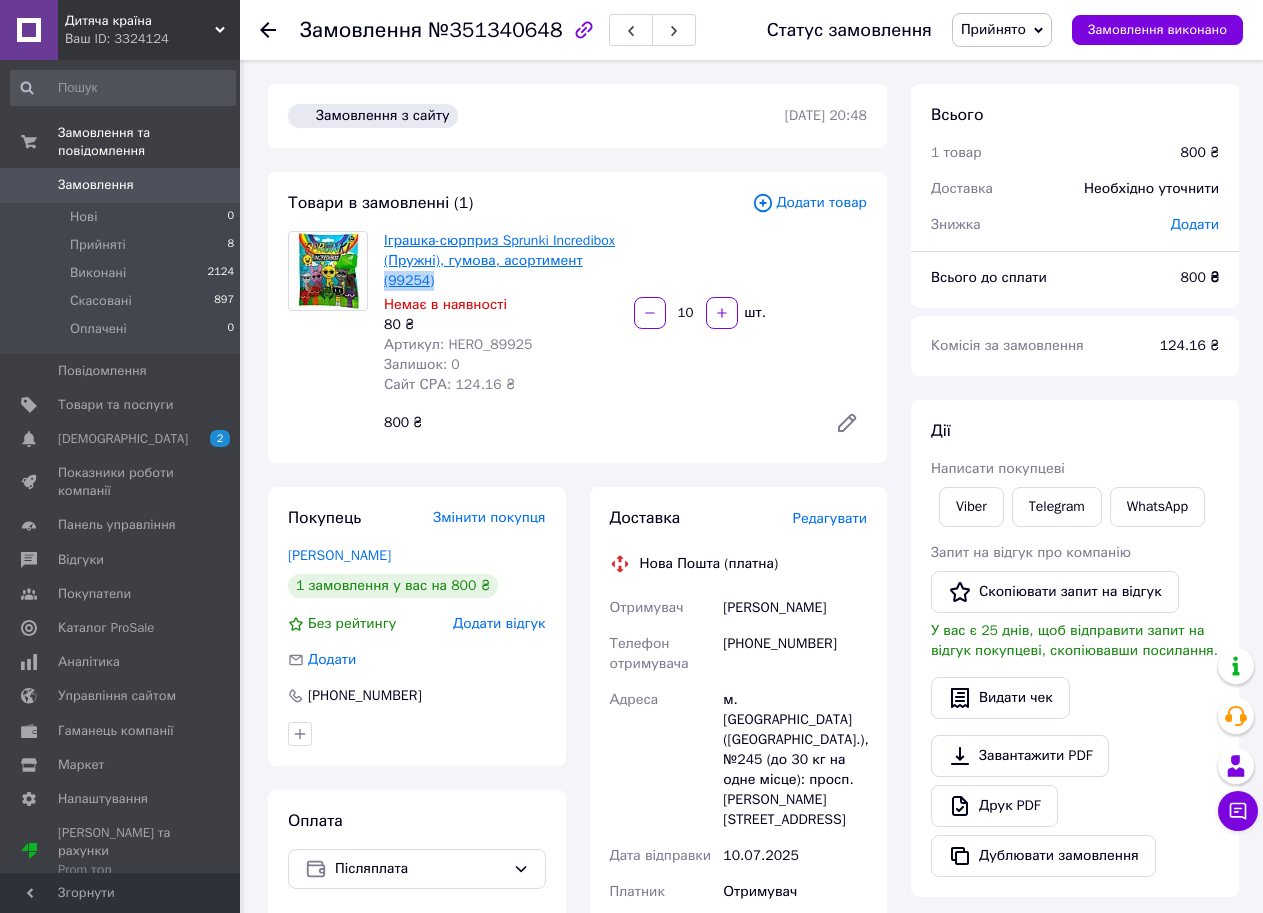 copy on "(99254)" 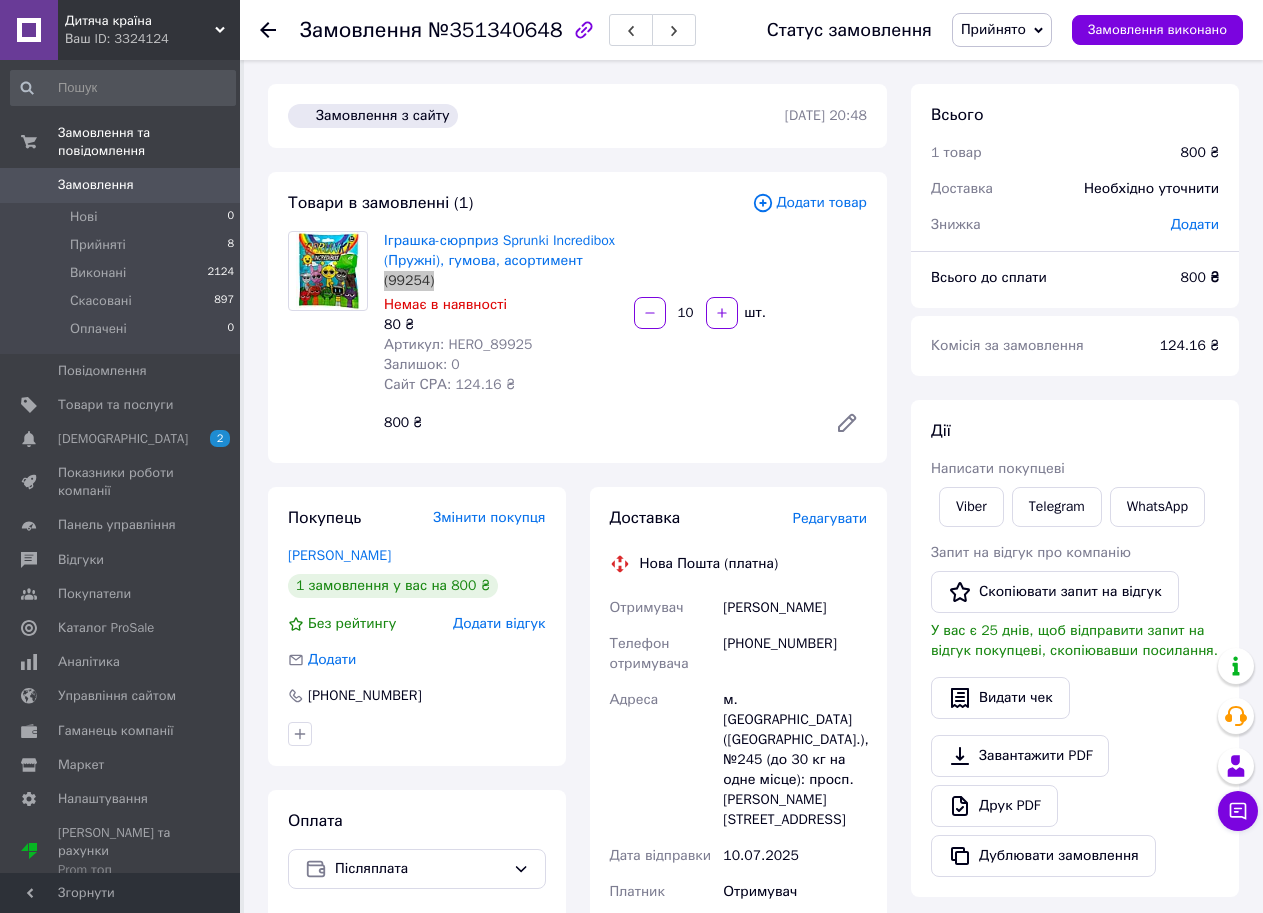 drag, startPoint x: 526, startPoint y: 349, endPoint x: 516, endPoint y: 347, distance: 10.198039 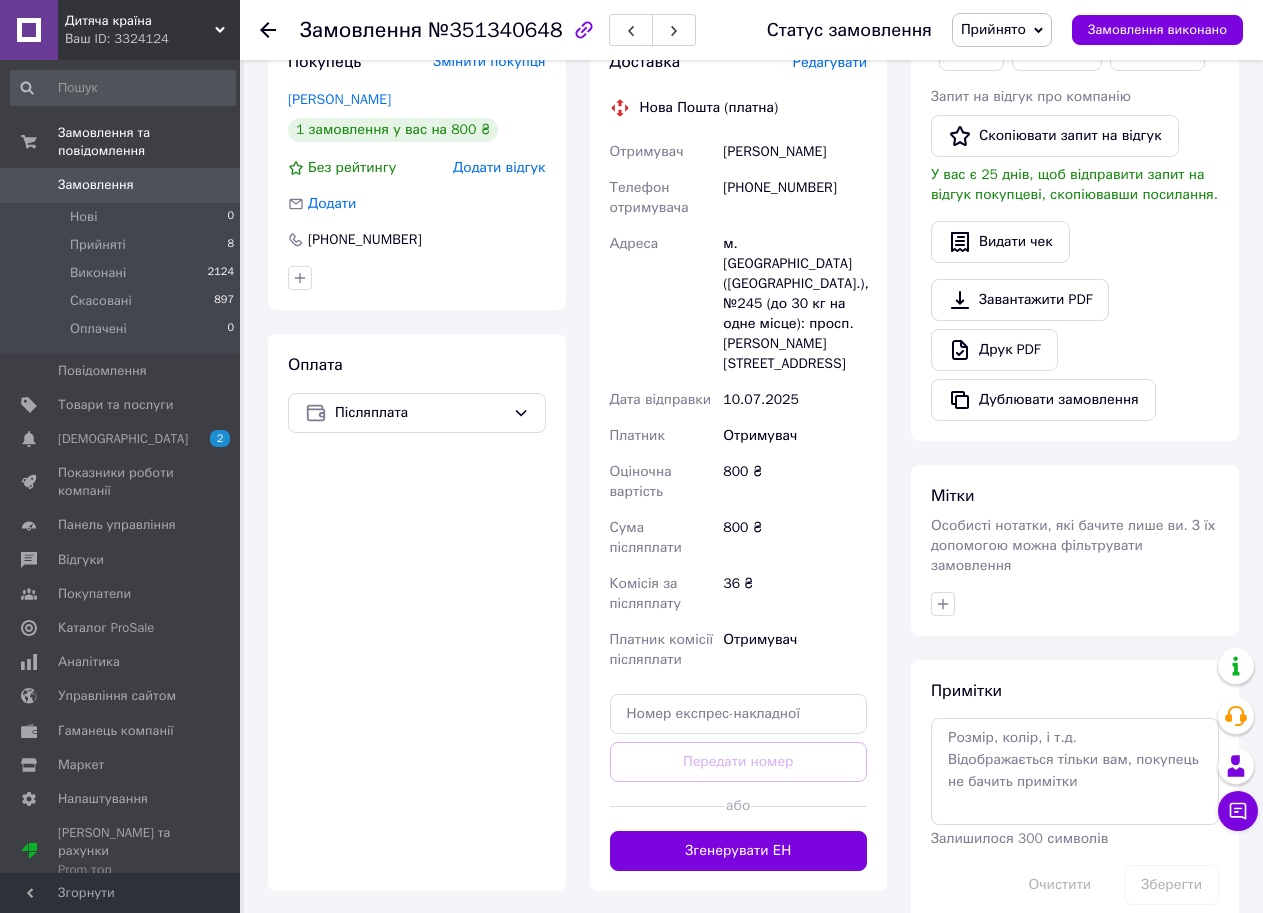 scroll, scrollTop: 500, scrollLeft: 0, axis: vertical 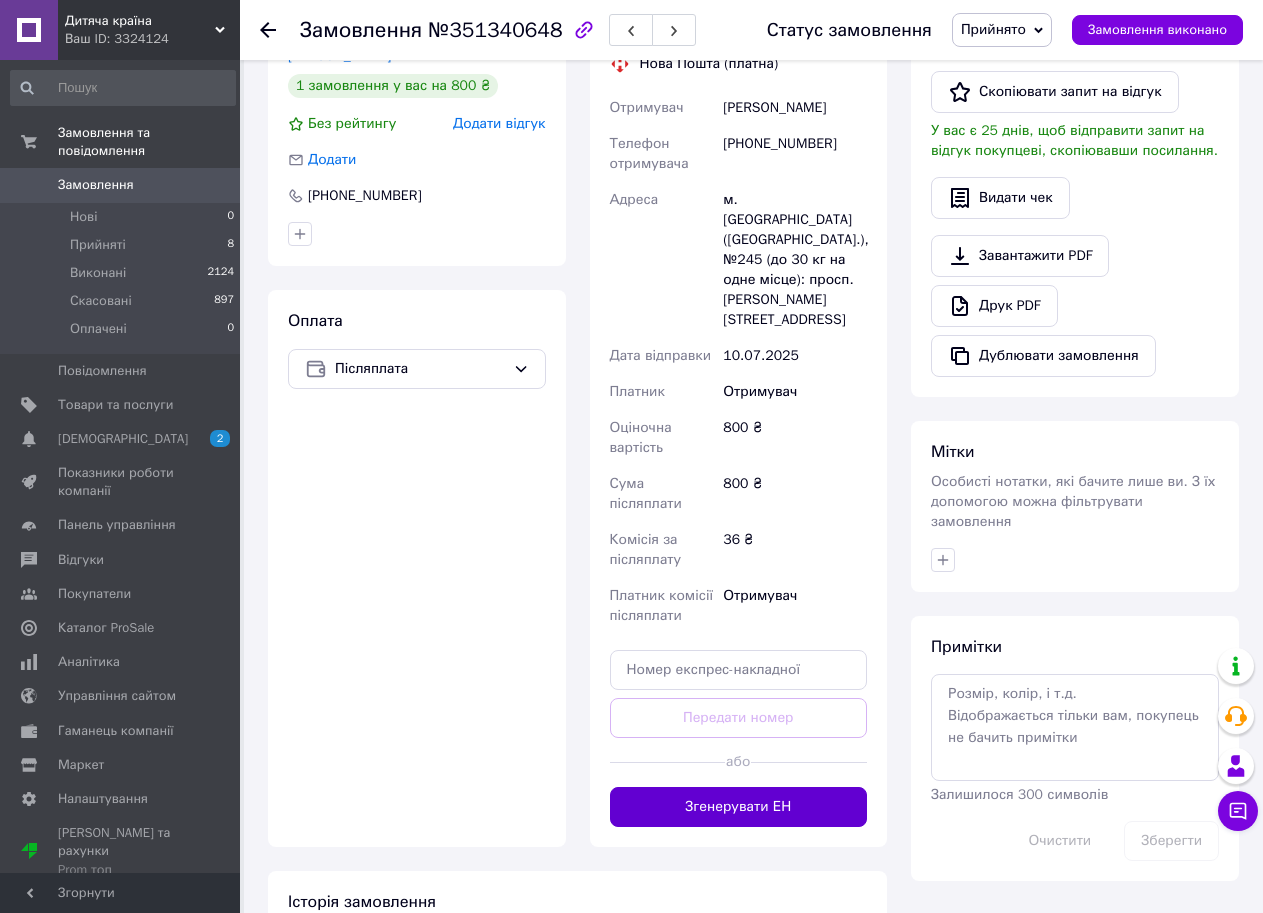 click on "Згенерувати ЕН" at bounding box center (739, 807) 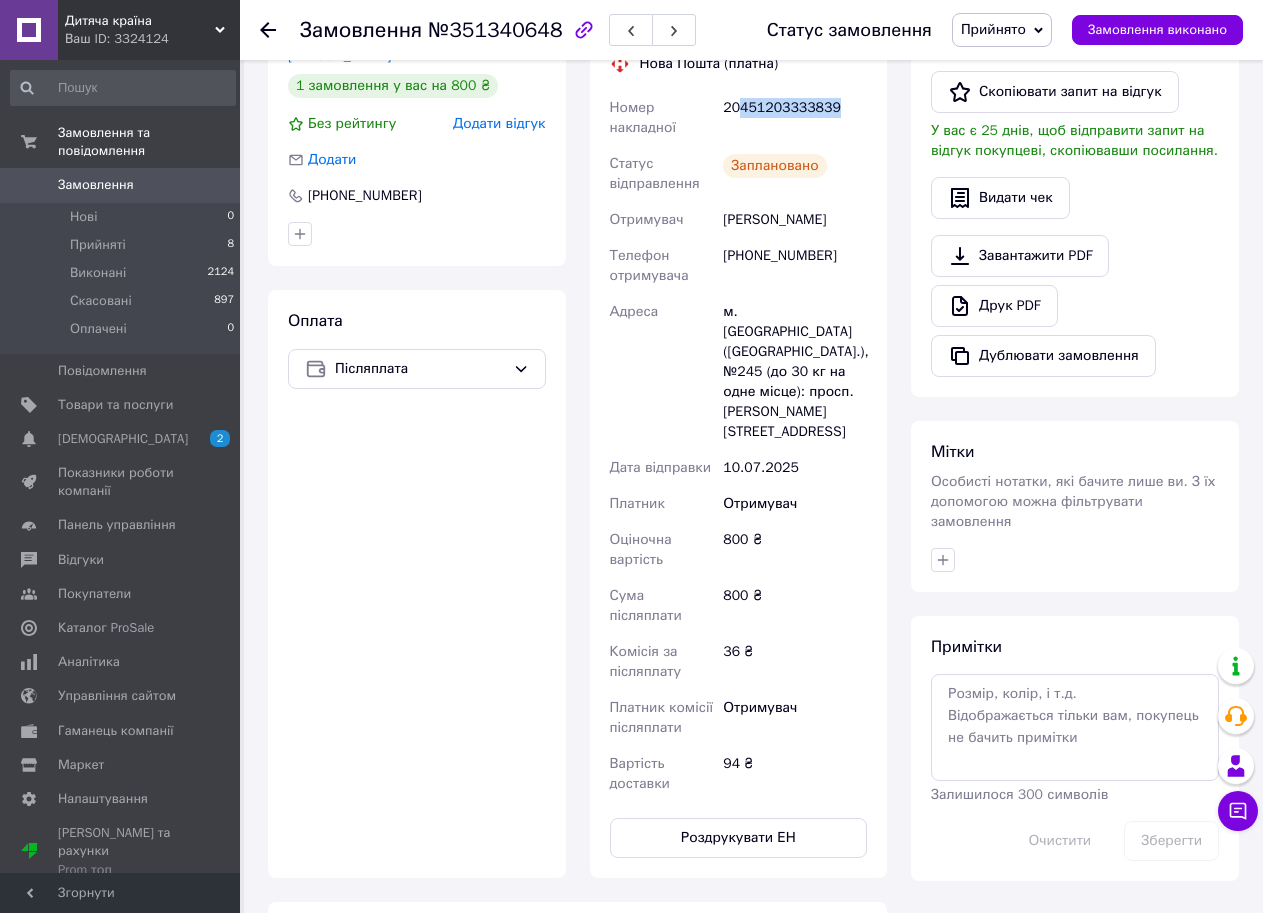 drag, startPoint x: 837, startPoint y: 111, endPoint x: 722, endPoint y: 92, distance: 116.559 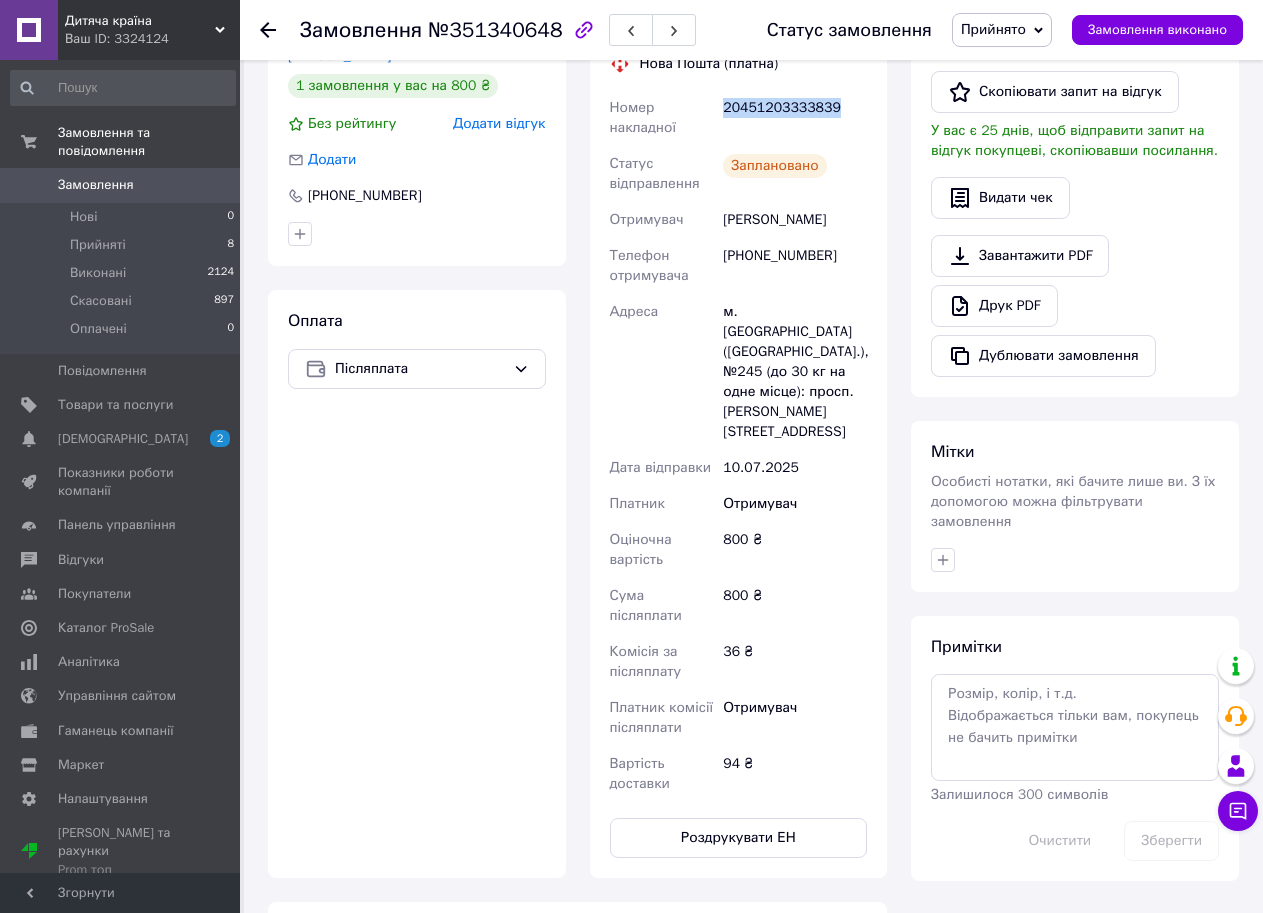 click on "20451203333839" at bounding box center (795, 118) 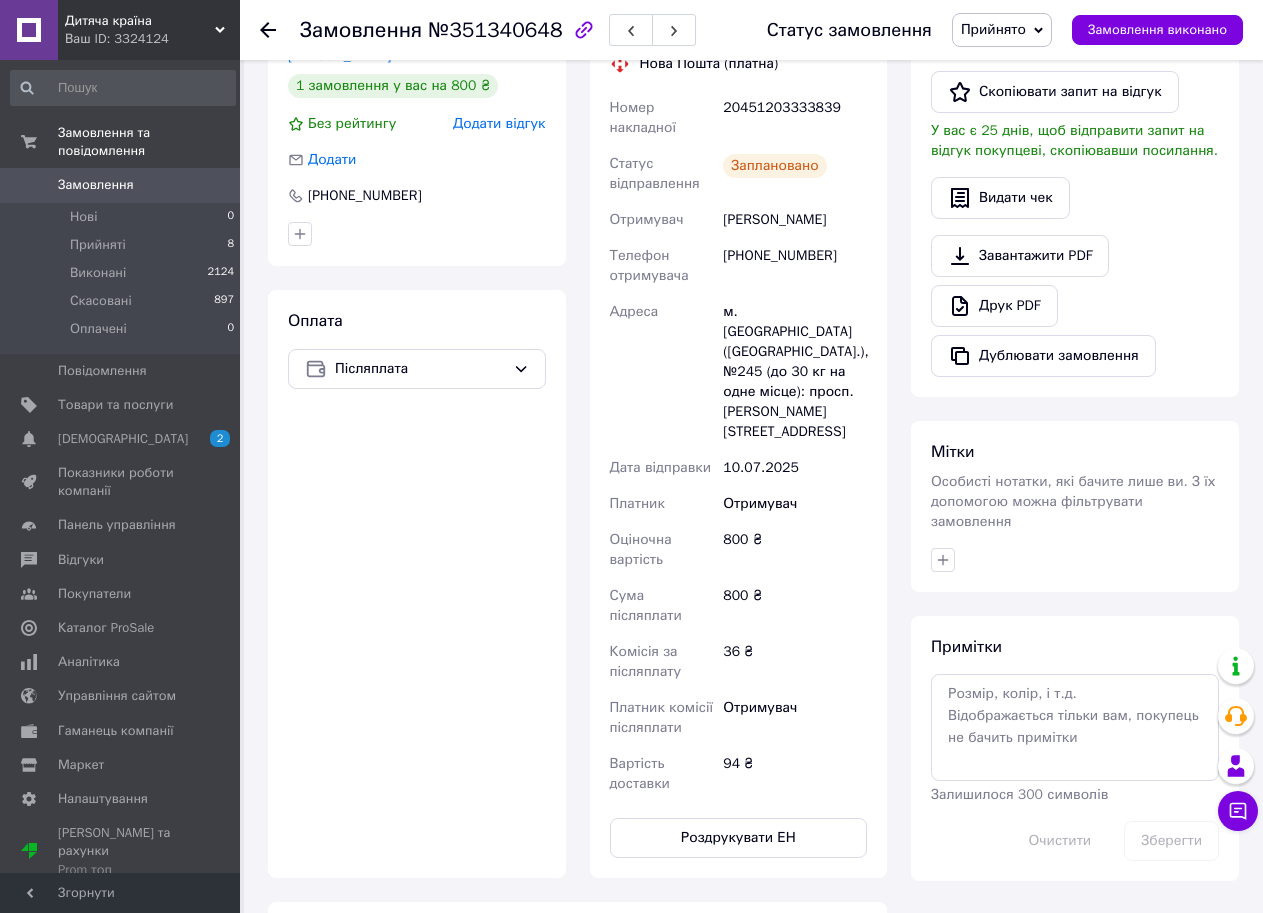 click on "20451203333839" at bounding box center [795, 118] 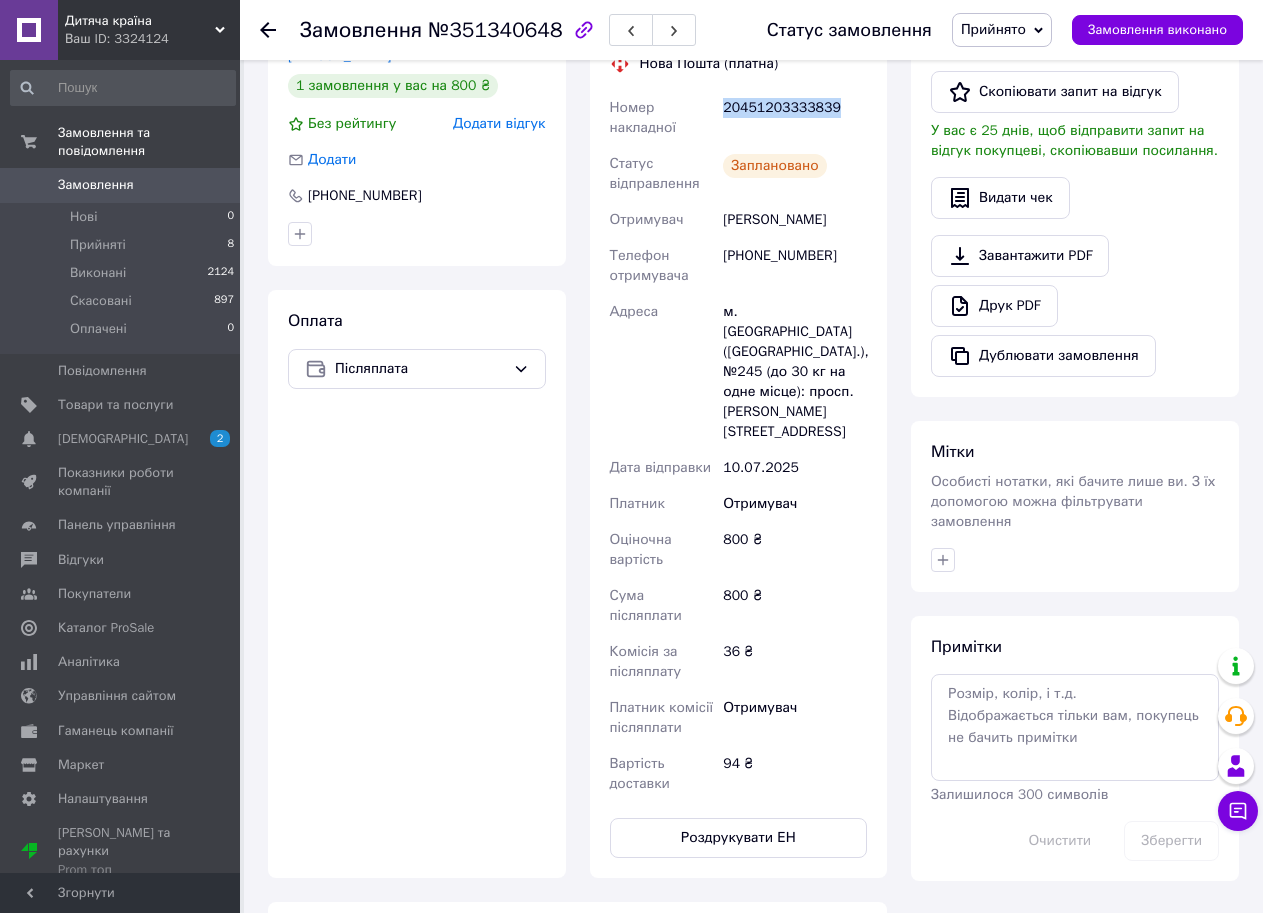 drag, startPoint x: 725, startPoint y: 104, endPoint x: 845, endPoint y: 107, distance: 120.03749 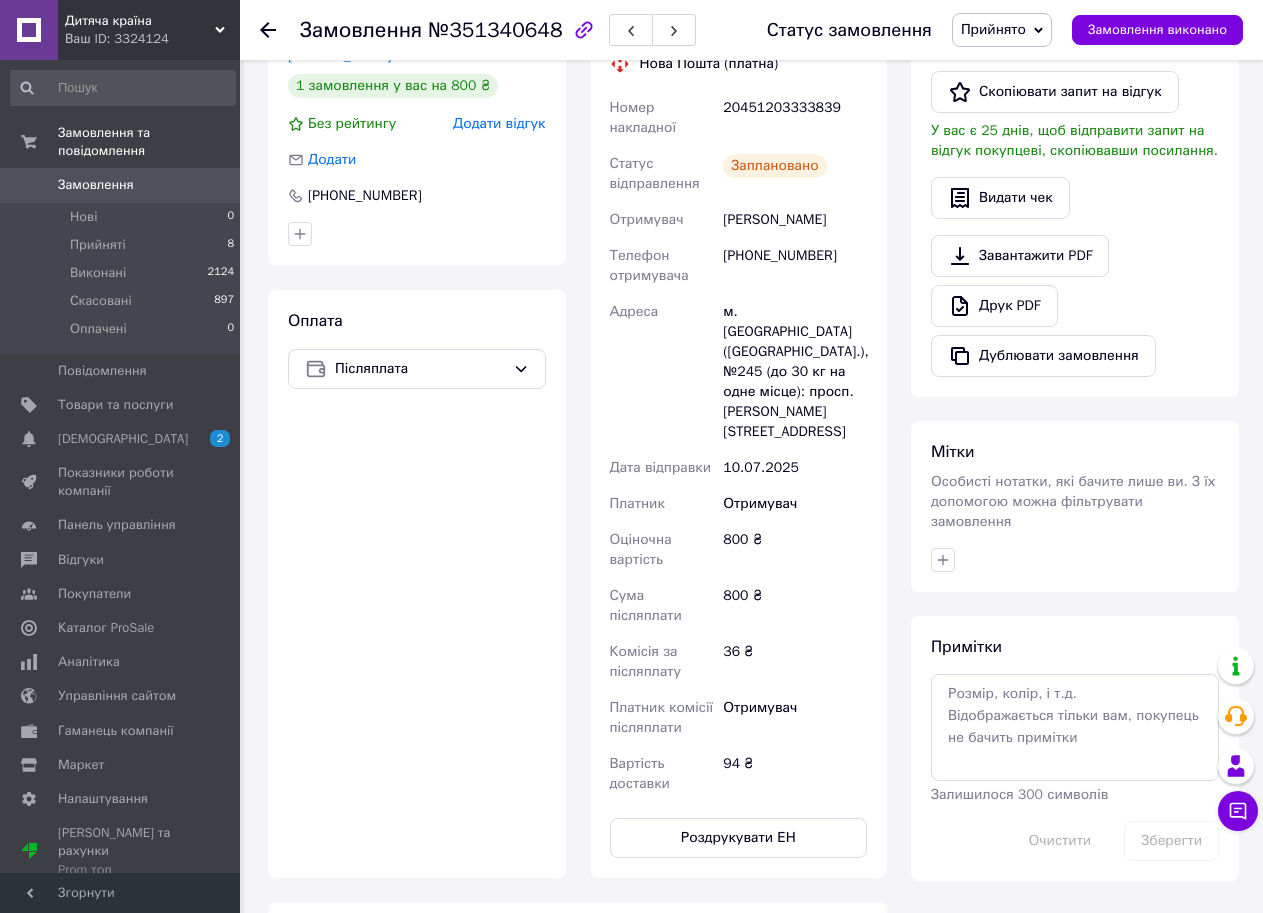 click on "20451203333839" at bounding box center (795, 118) 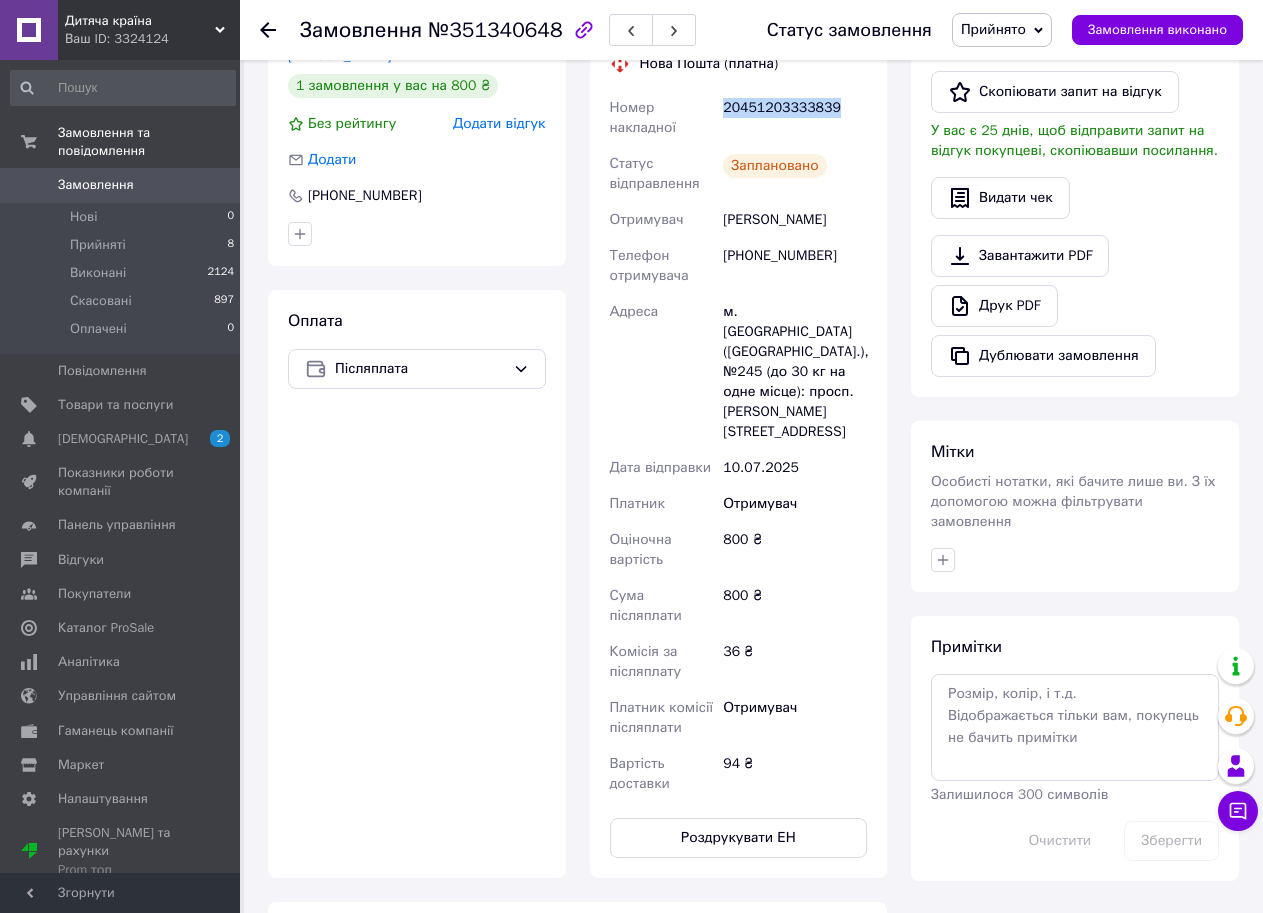 drag, startPoint x: 724, startPoint y: 106, endPoint x: 842, endPoint y: 106, distance: 118 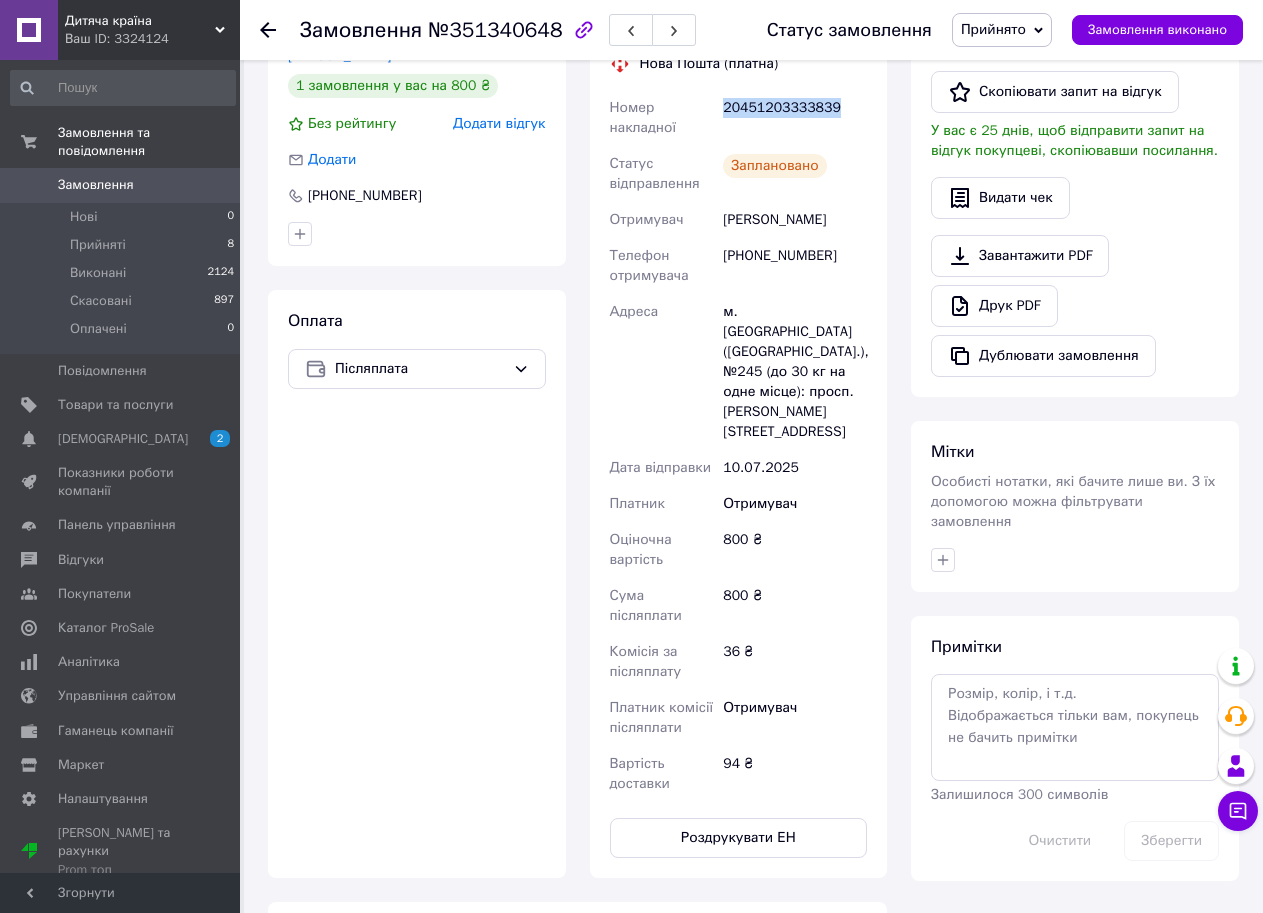 copy on "20451203333839" 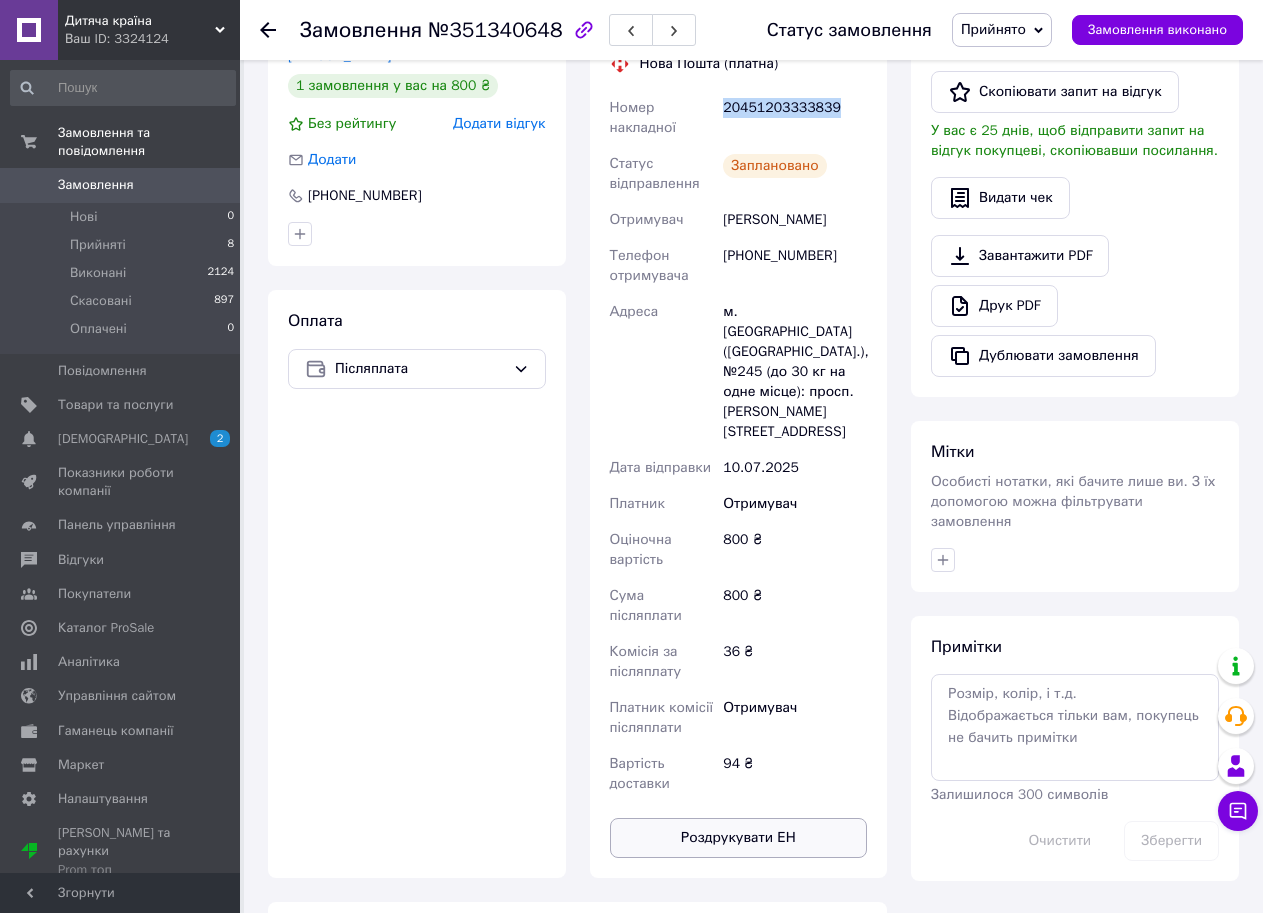 click on "Роздрукувати ЕН" at bounding box center (739, 838) 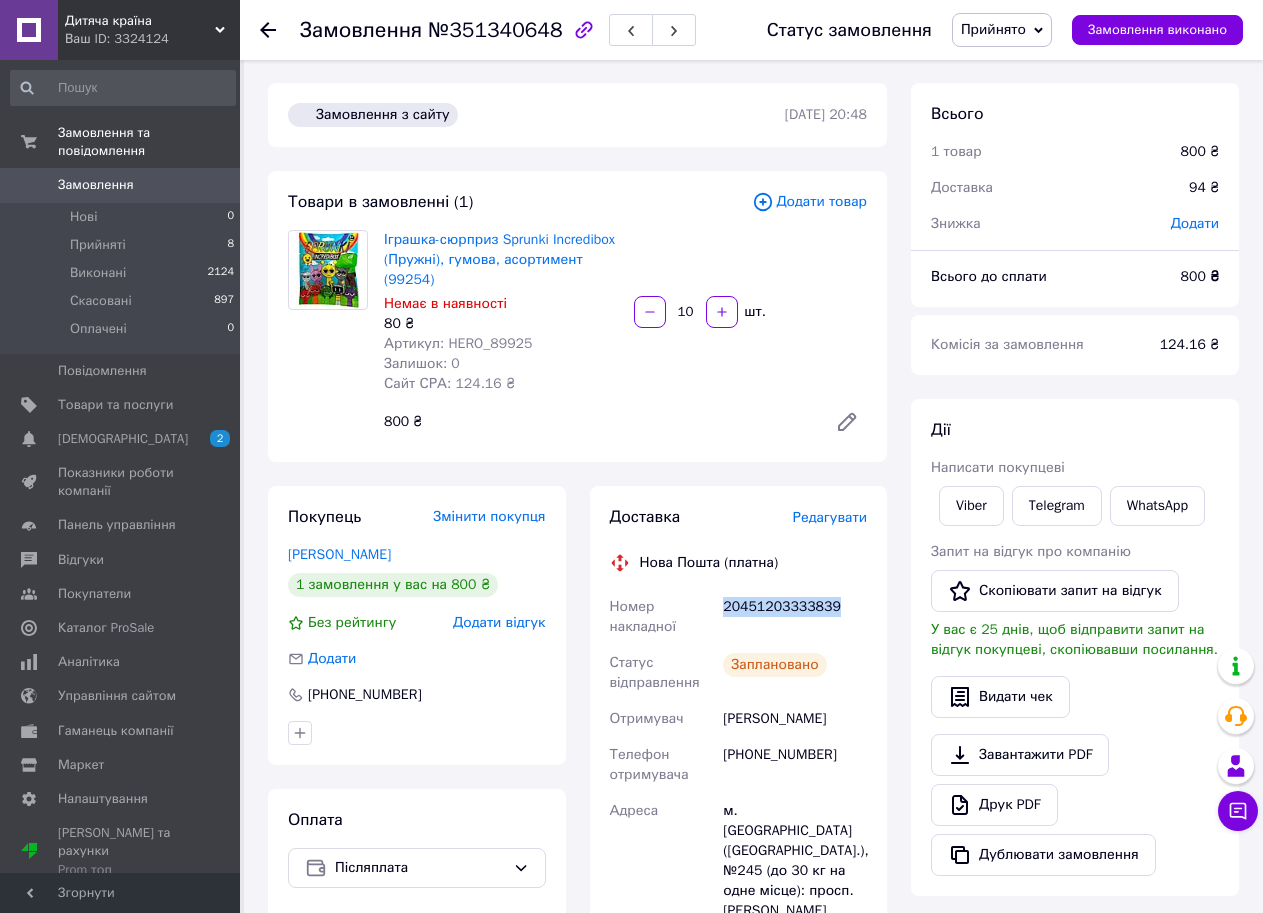 scroll, scrollTop: 0, scrollLeft: 0, axis: both 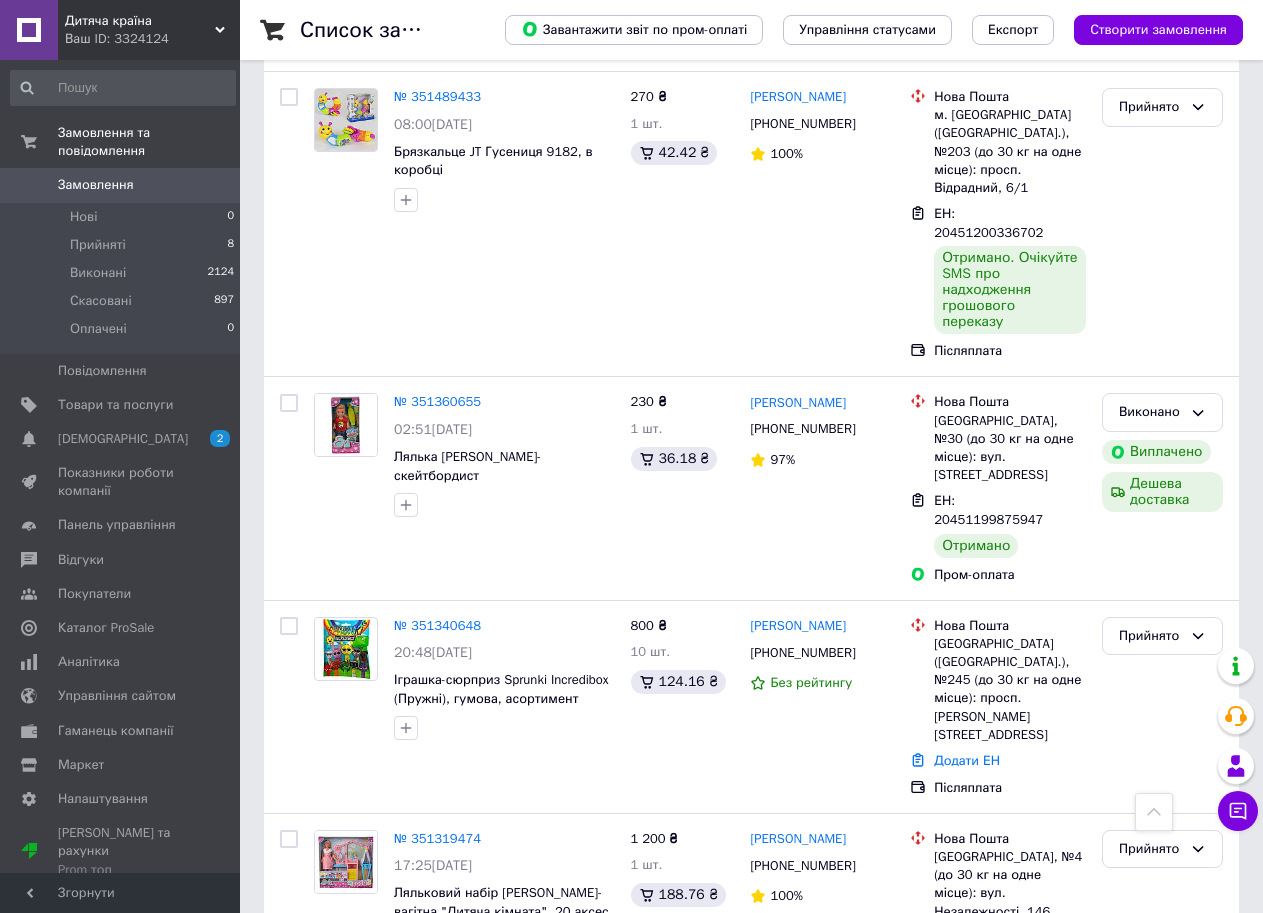 click on "Замовлення" at bounding box center (96, 185) 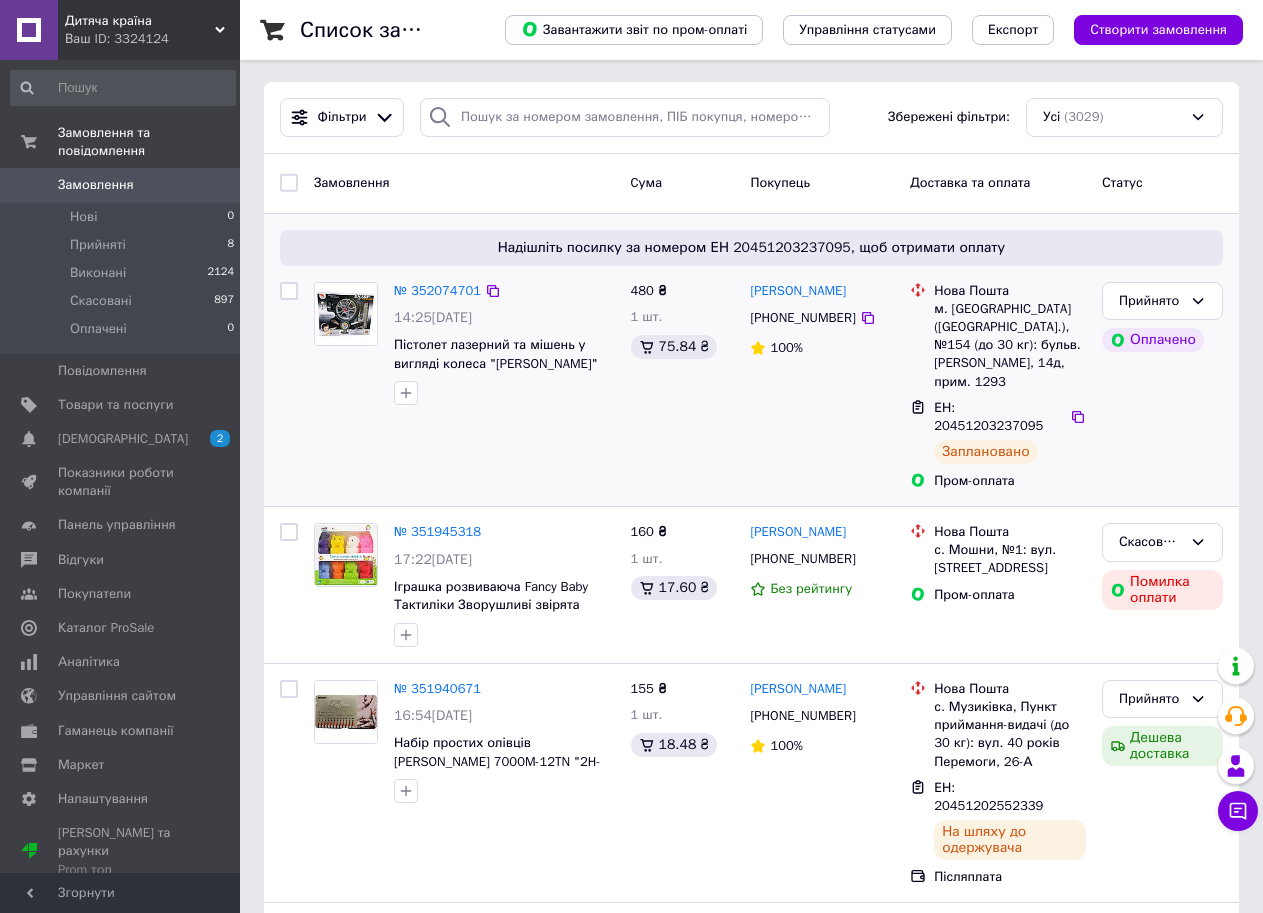 scroll, scrollTop: 0, scrollLeft: 0, axis: both 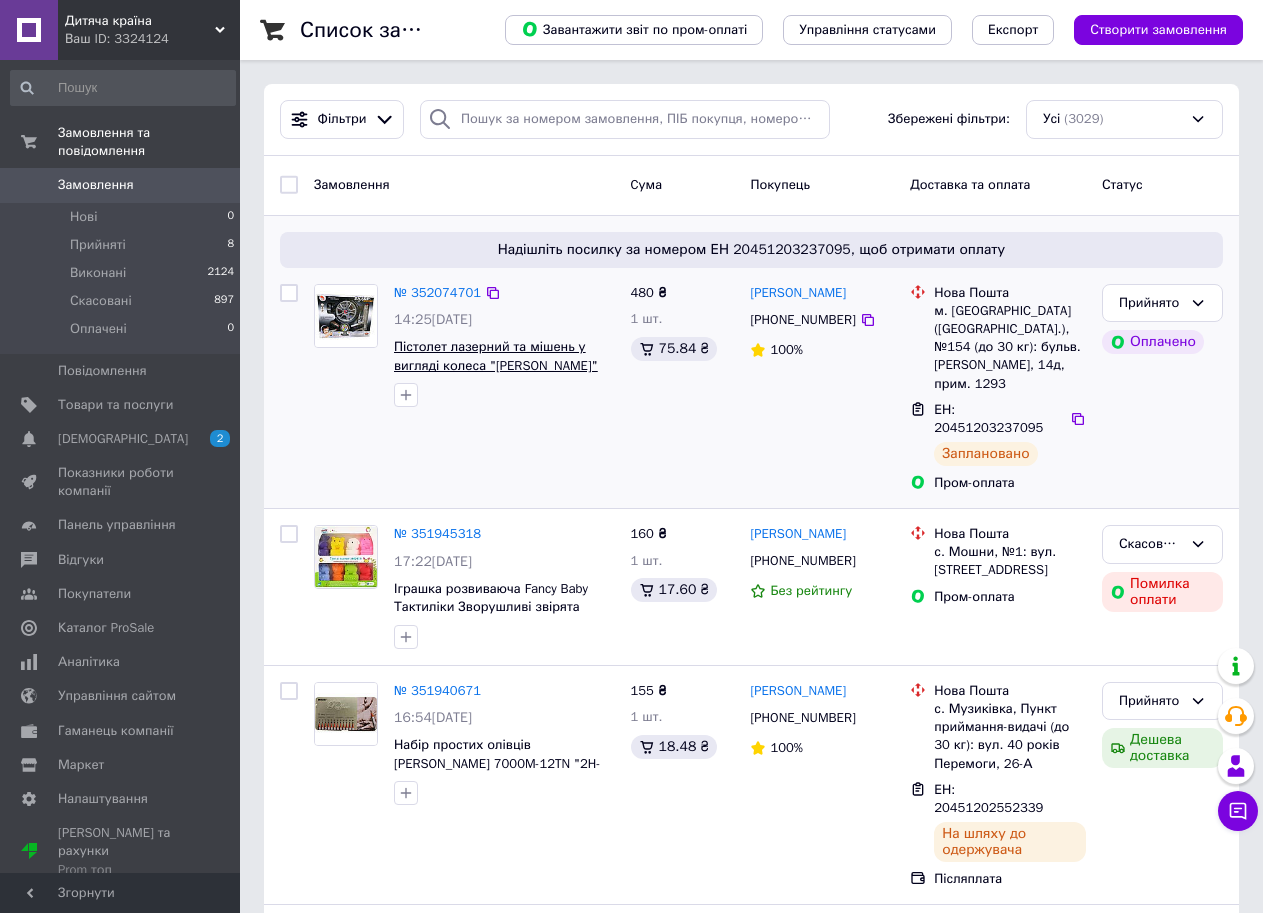 click on "Пістолет лазерний та мішень у вигляді колеса "[PERSON_NAME]" 2148" at bounding box center [496, 365] 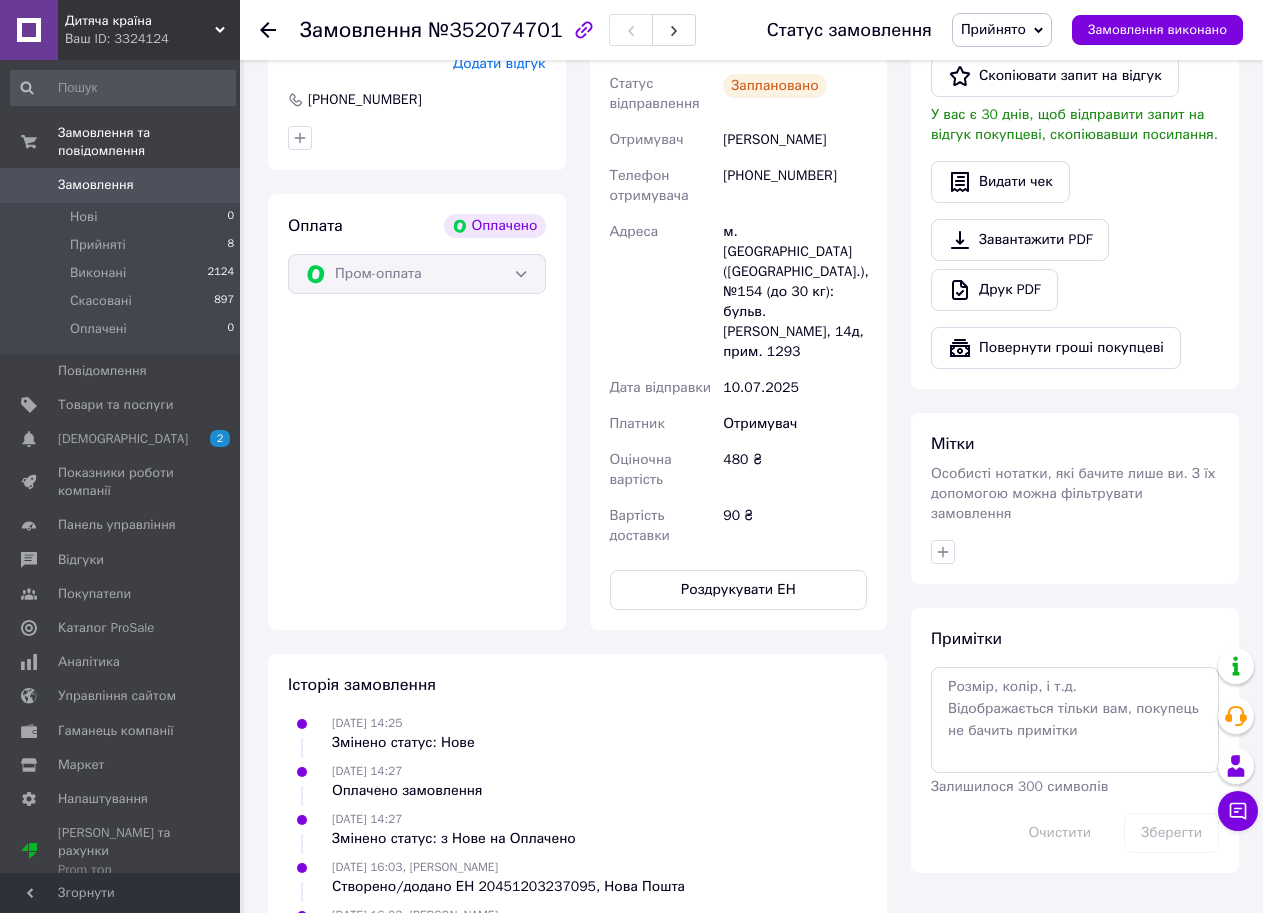 scroll, scrollTop: 1238, scrollLeft: 0, axis: vertical 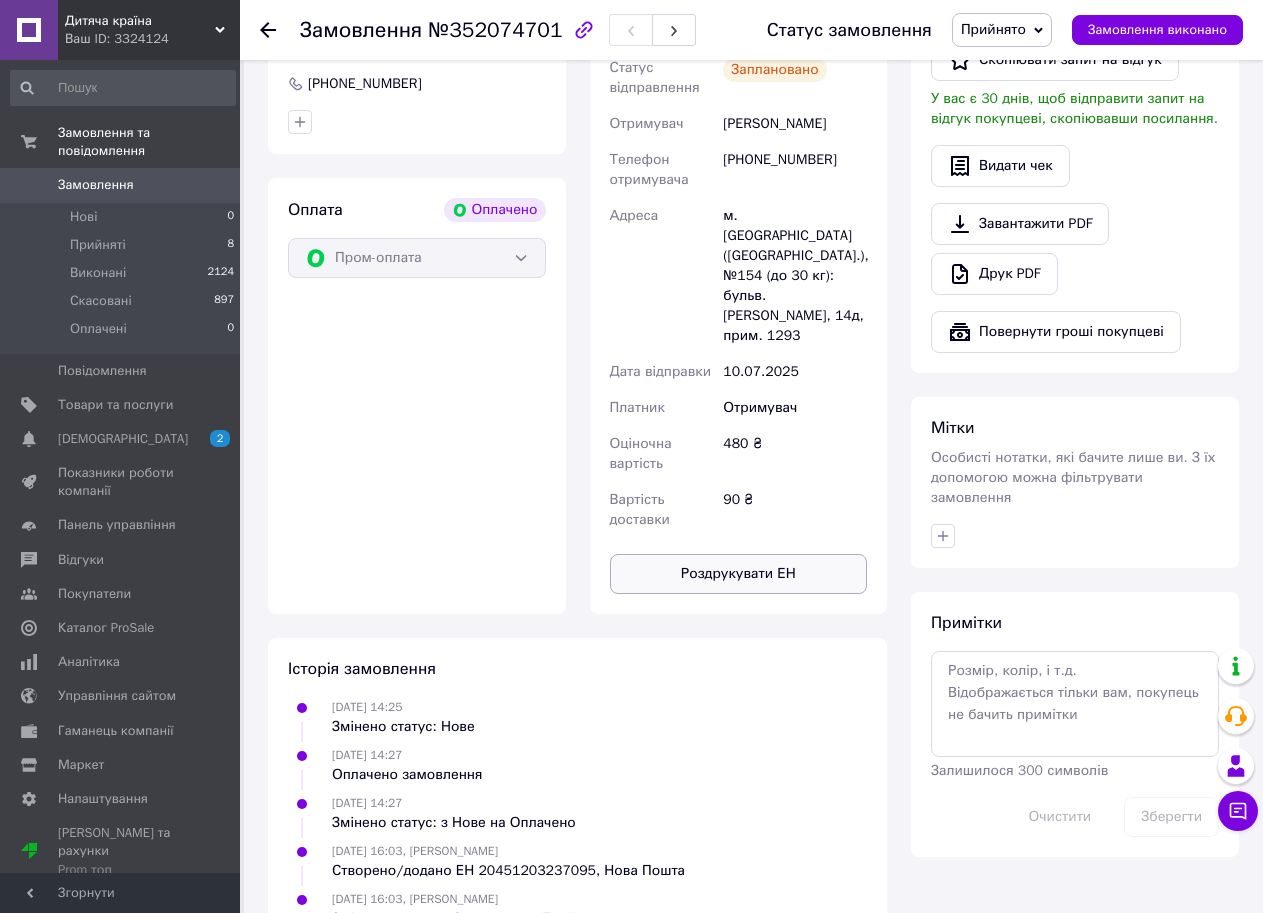click on "Роздрукувати ЕН" at bounding box center [739, 574] 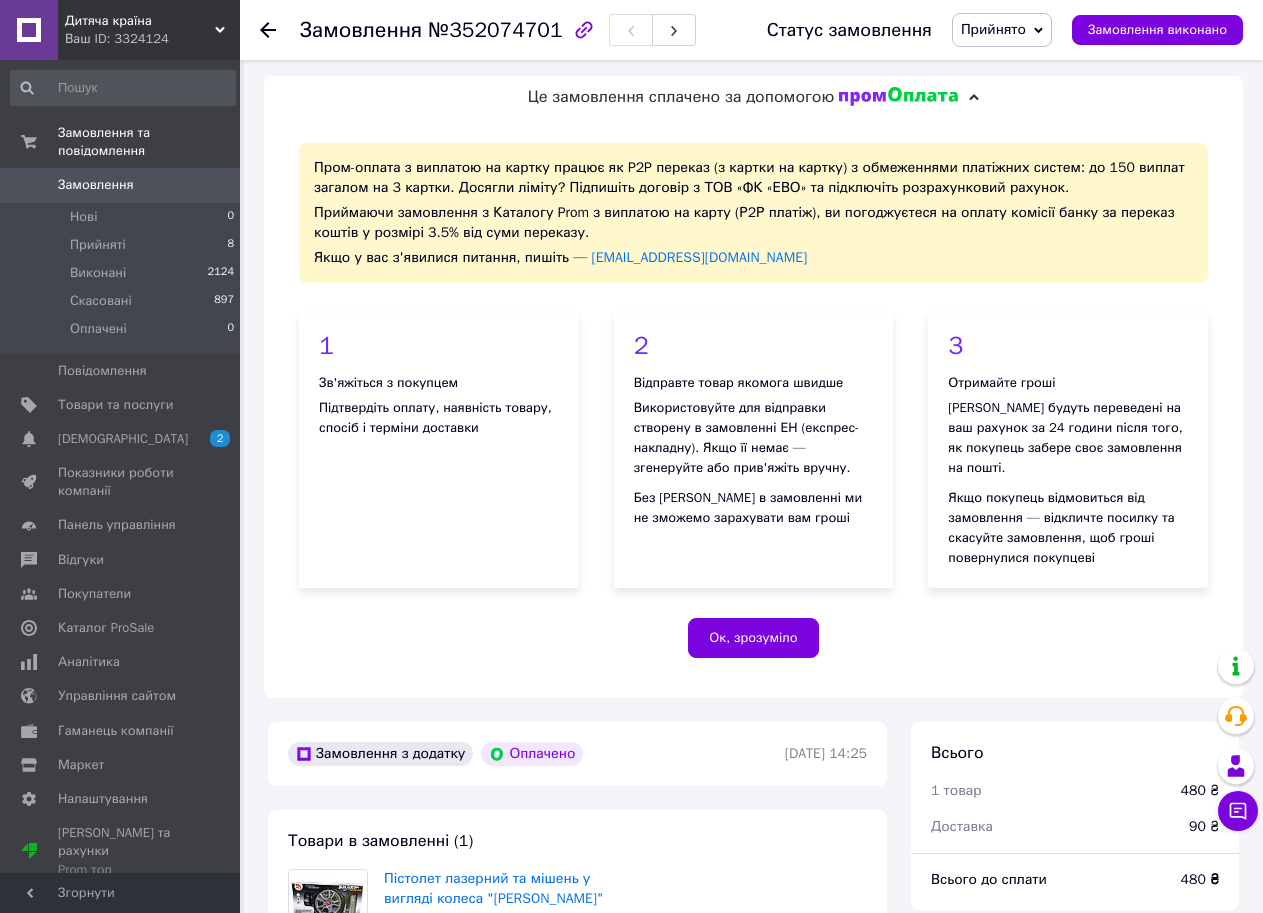 scroll, scrollTop: 0, scrollLeft: 0, axis: both 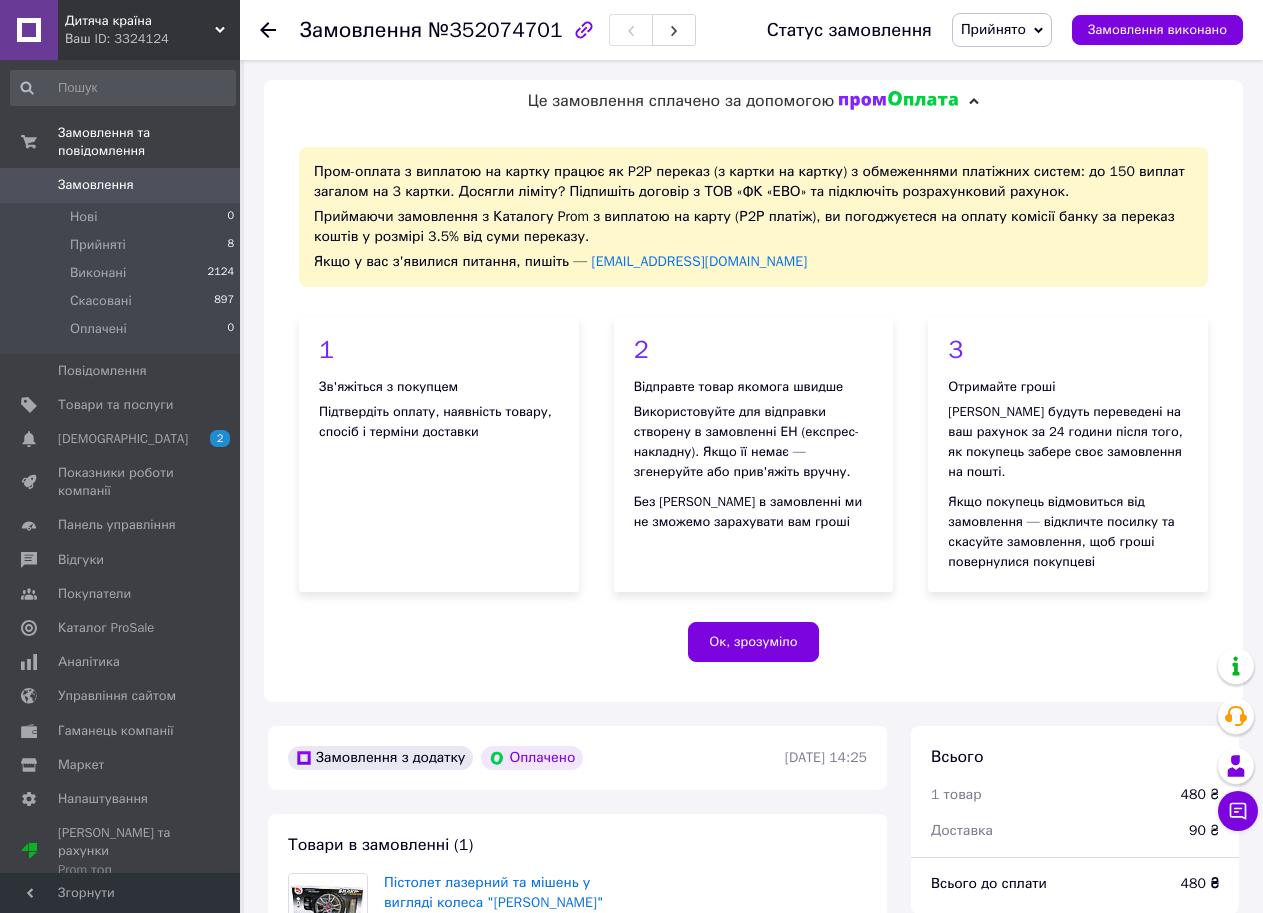 click on "Замовлення" at bounding box center (96, 185) 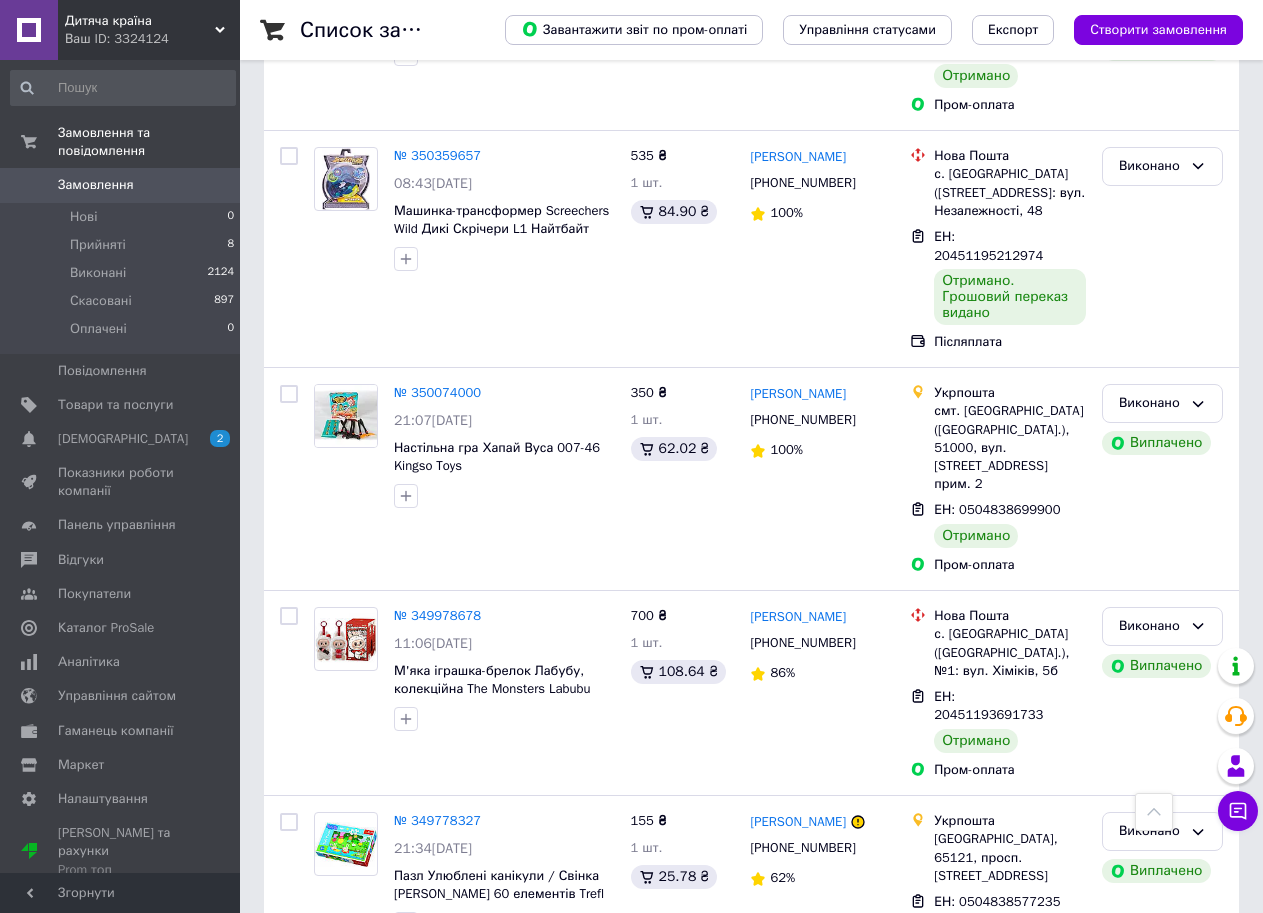 scroll, scrollTop: 3371, scrollLeft: 0, axis: vertical 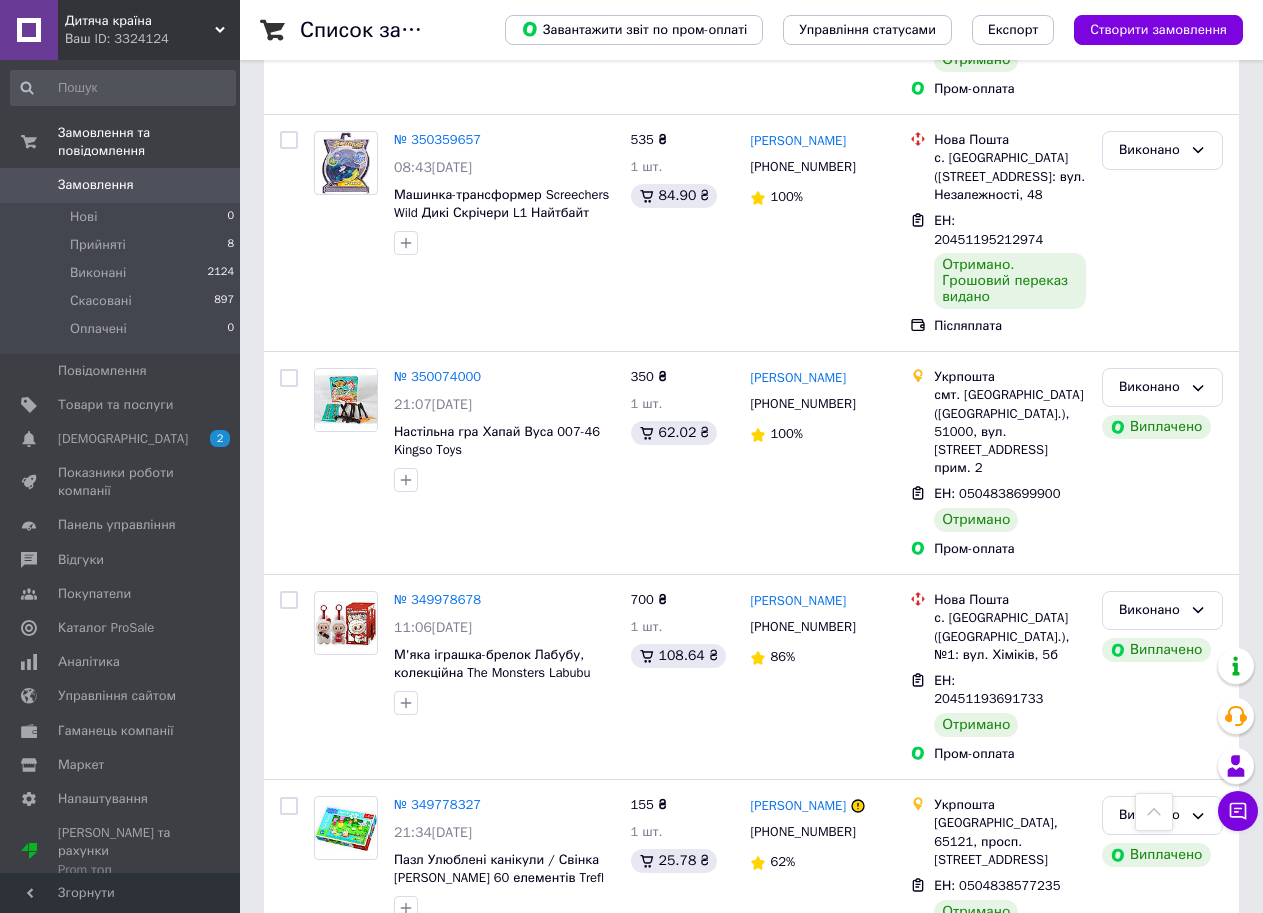click on "2" at bounding box center (327, 1435) 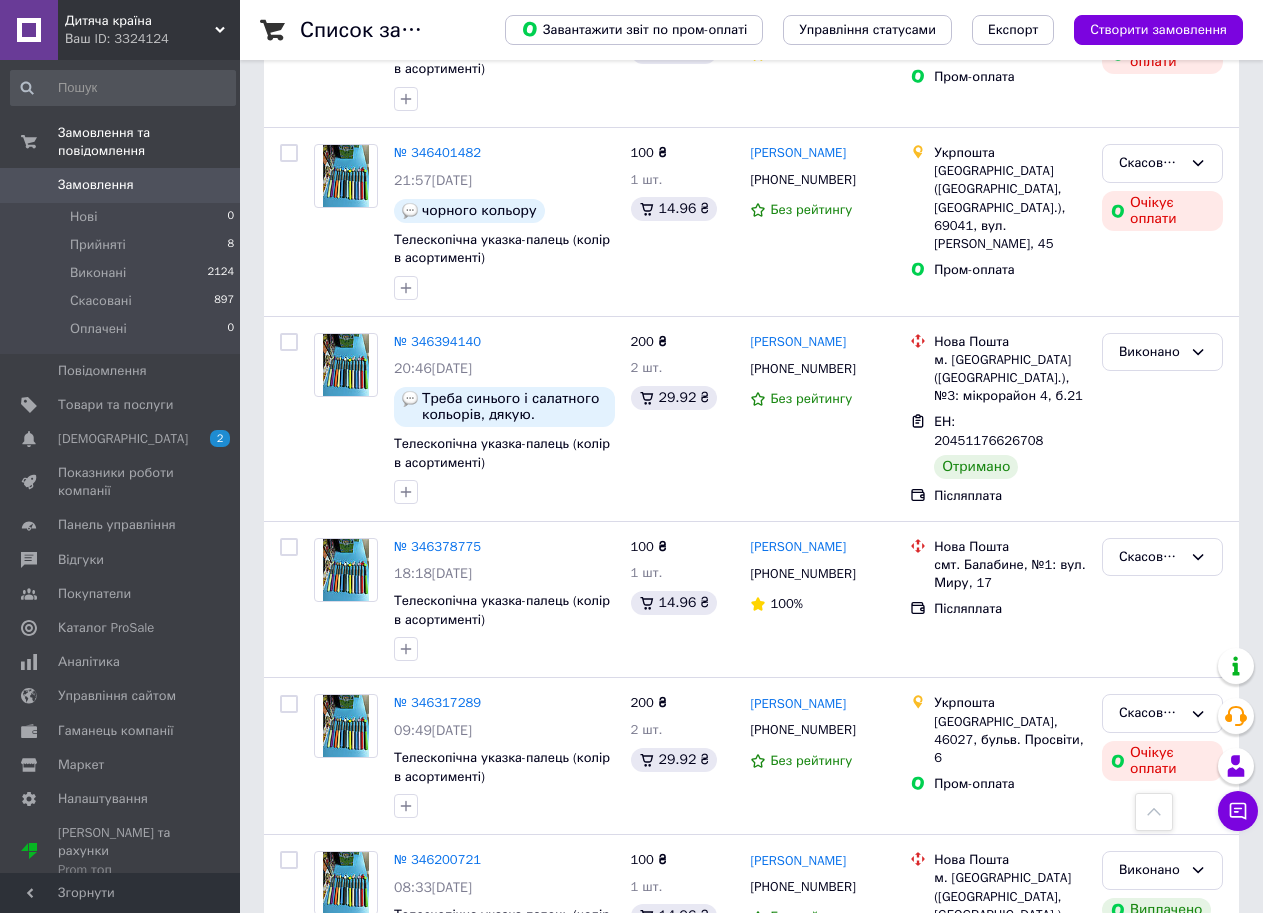 scroll, scrollTop: 3284, scrollLeft: 0, axis: vertical 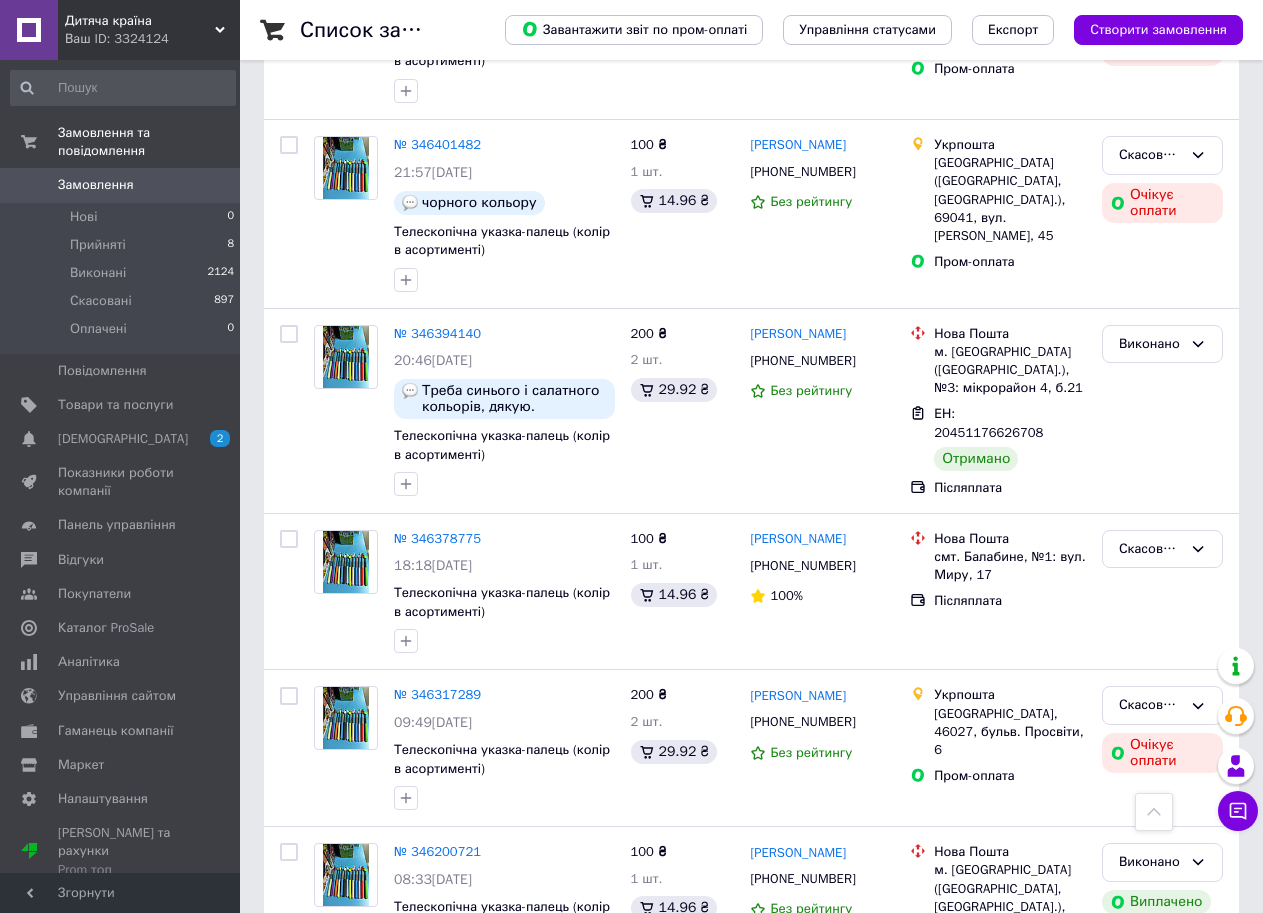 click on "3" at bounding box center (494, 1354) 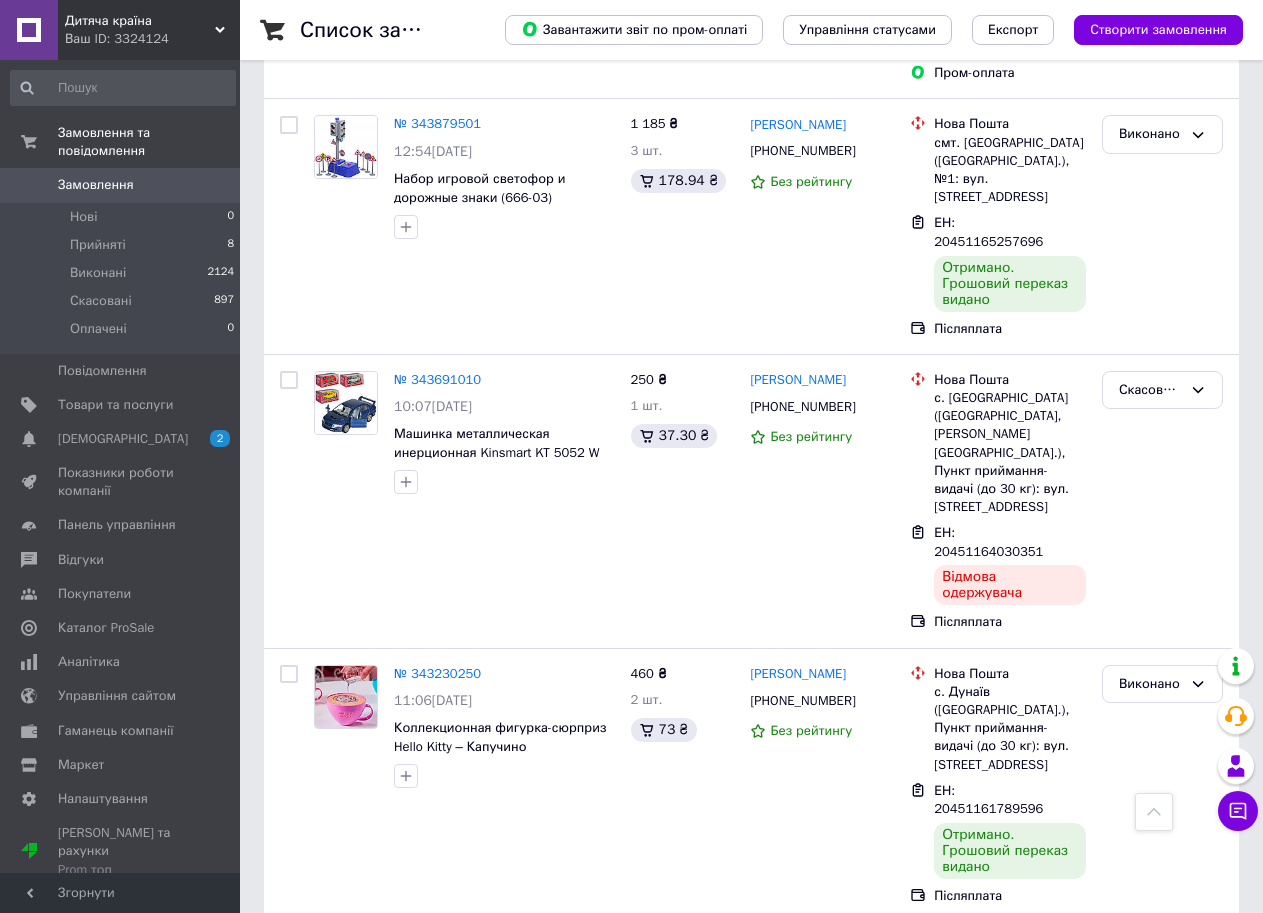scroll, scrollTop: 3499, scrollLeft: 0, axis: vertical 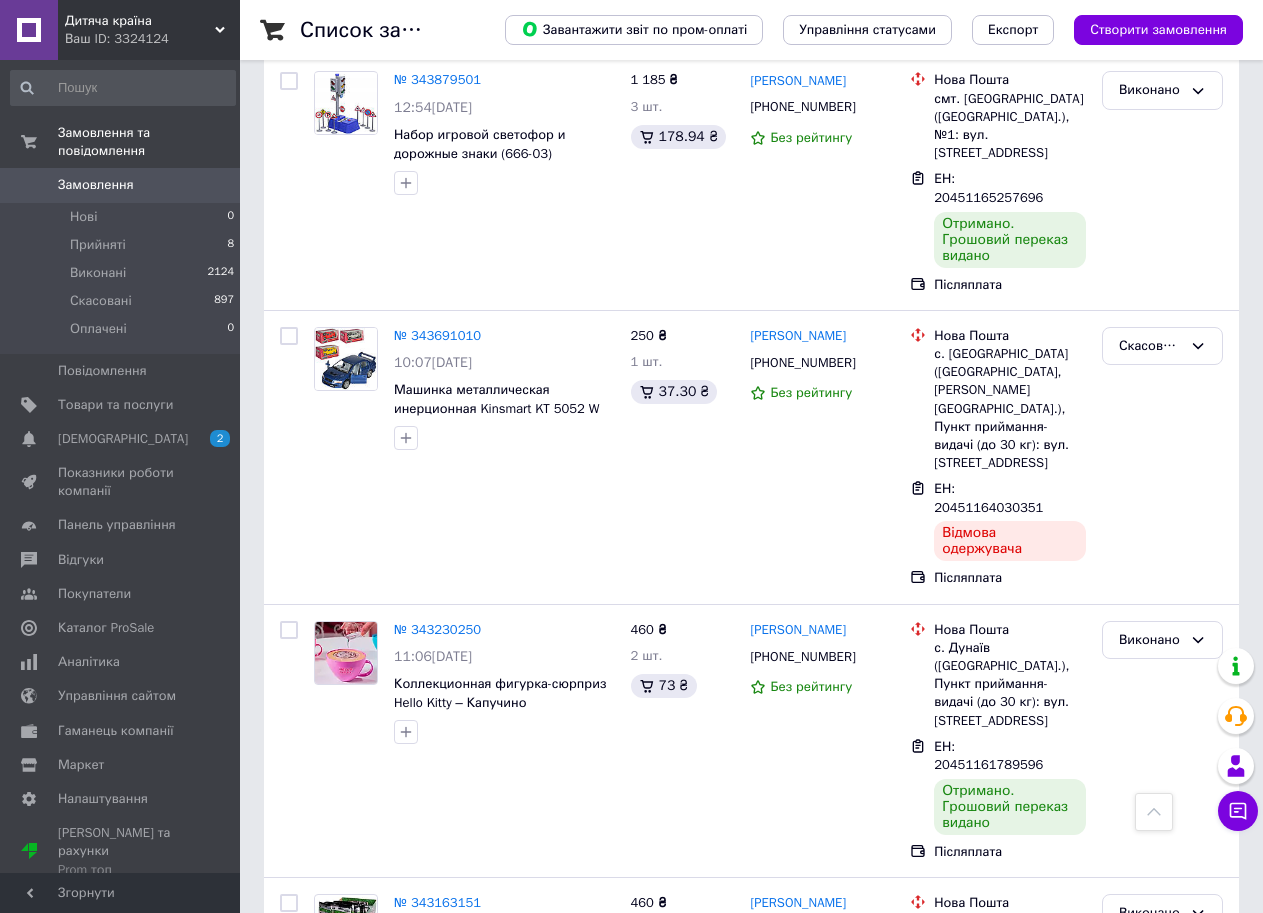 click on "4" at bounding box center (539, 1469) 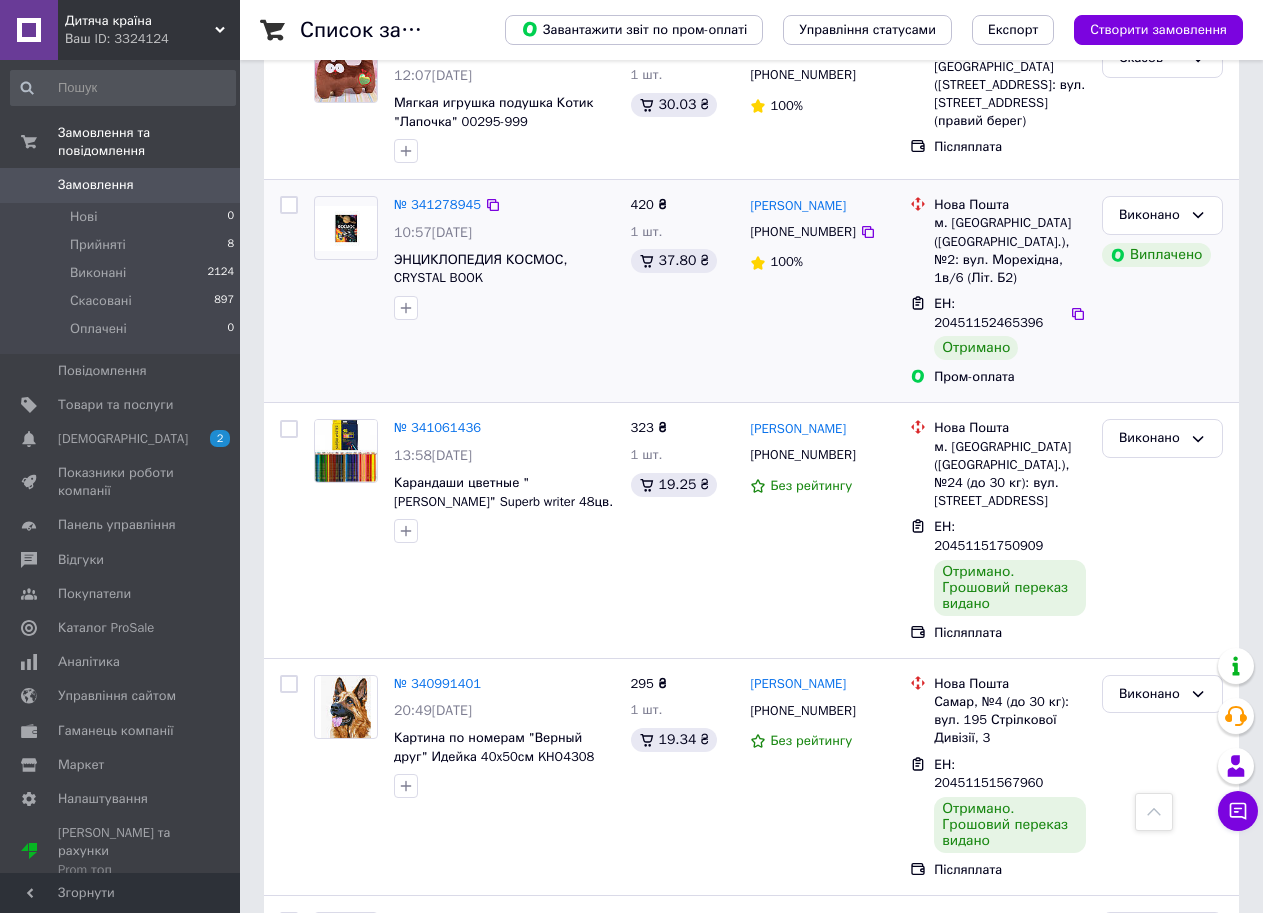 scroll, scrollTop: 1000, scrollLeft: 0, axis: vertical 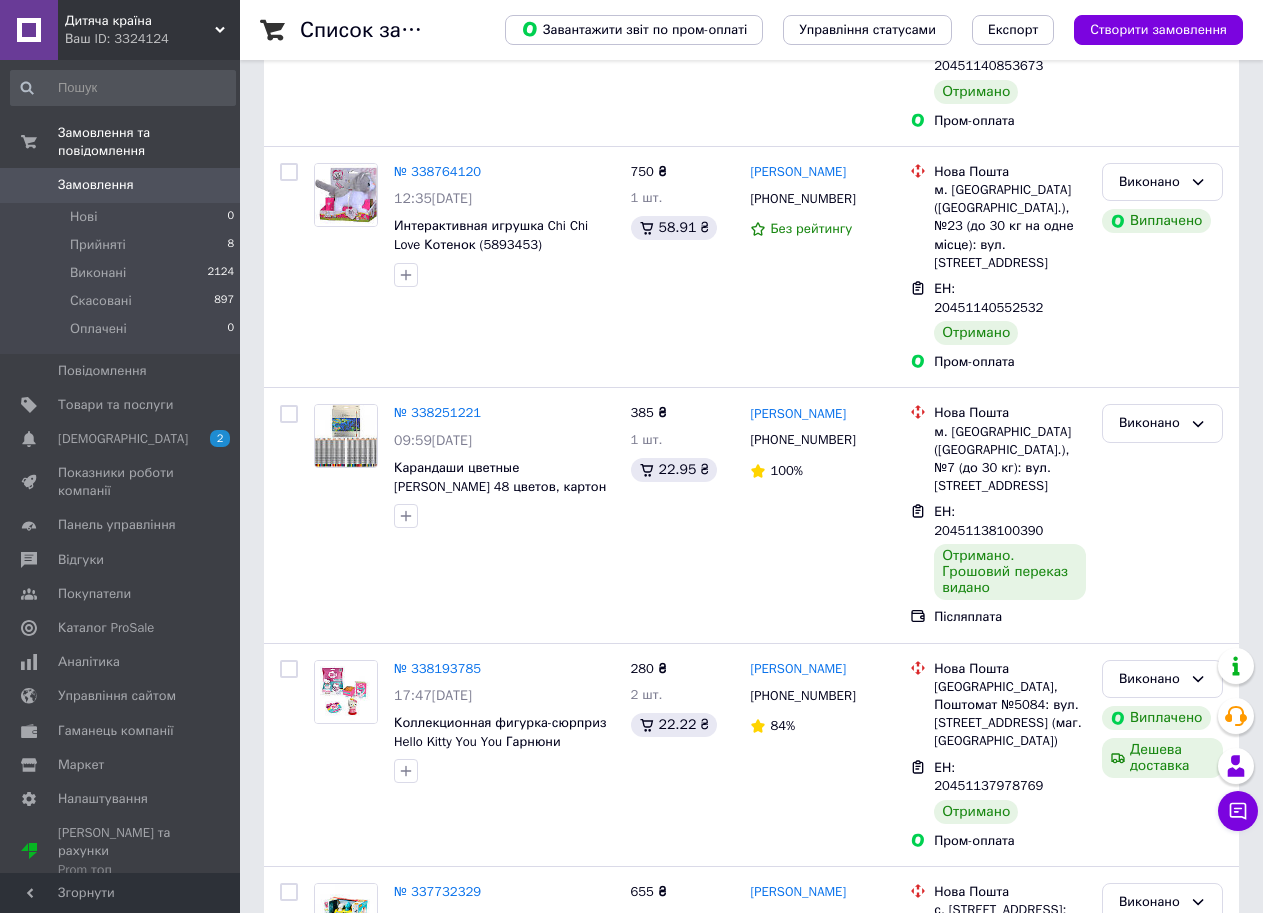 drag, startPoint x: 1264, startPoint y: 865, endPoint x: 1268, endPoint y: 889, distance: 24.33105 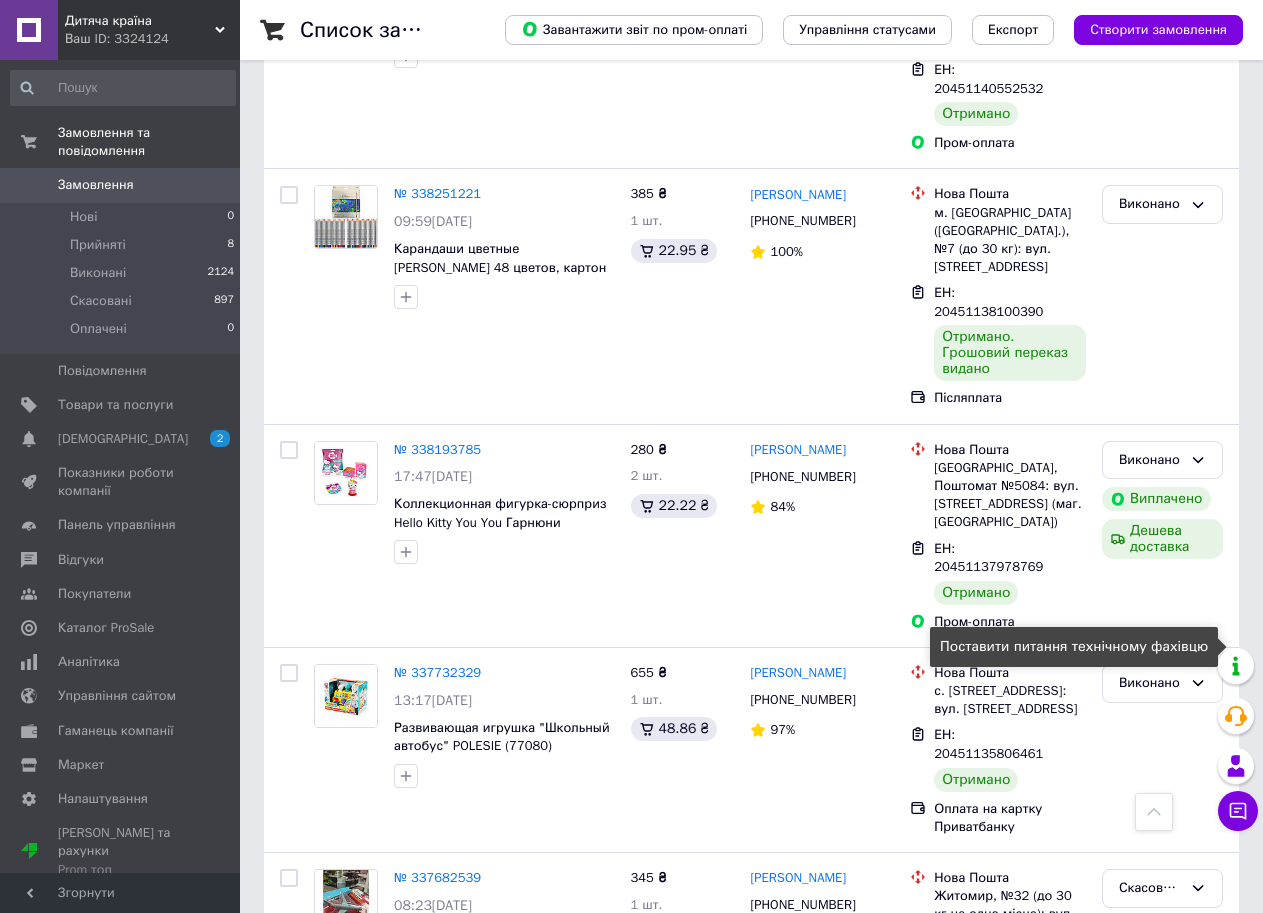 scroll, scrollTop: 3293, scrollLeft: 0, axis: vertical 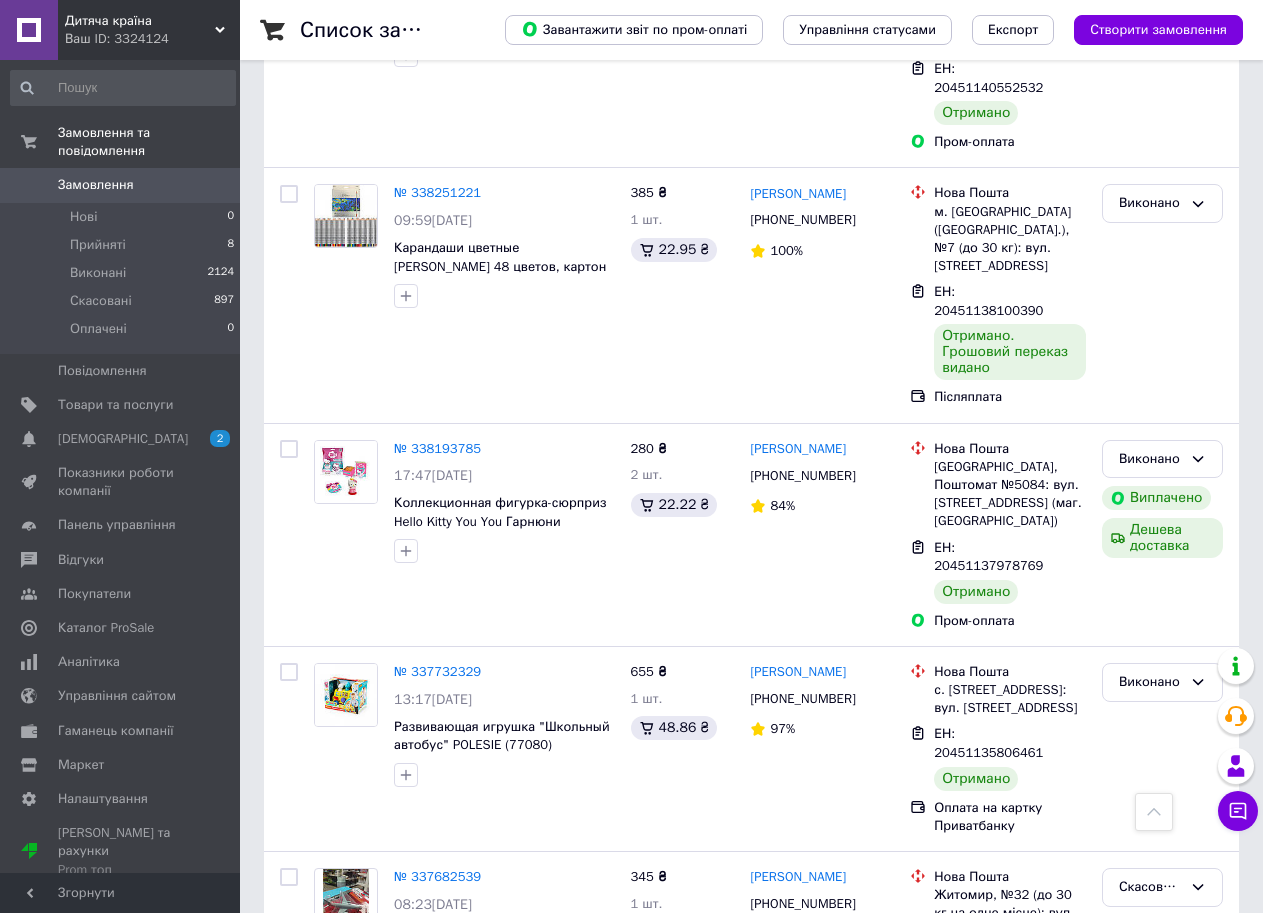 click on "1" at bounding box center (404, 1209) 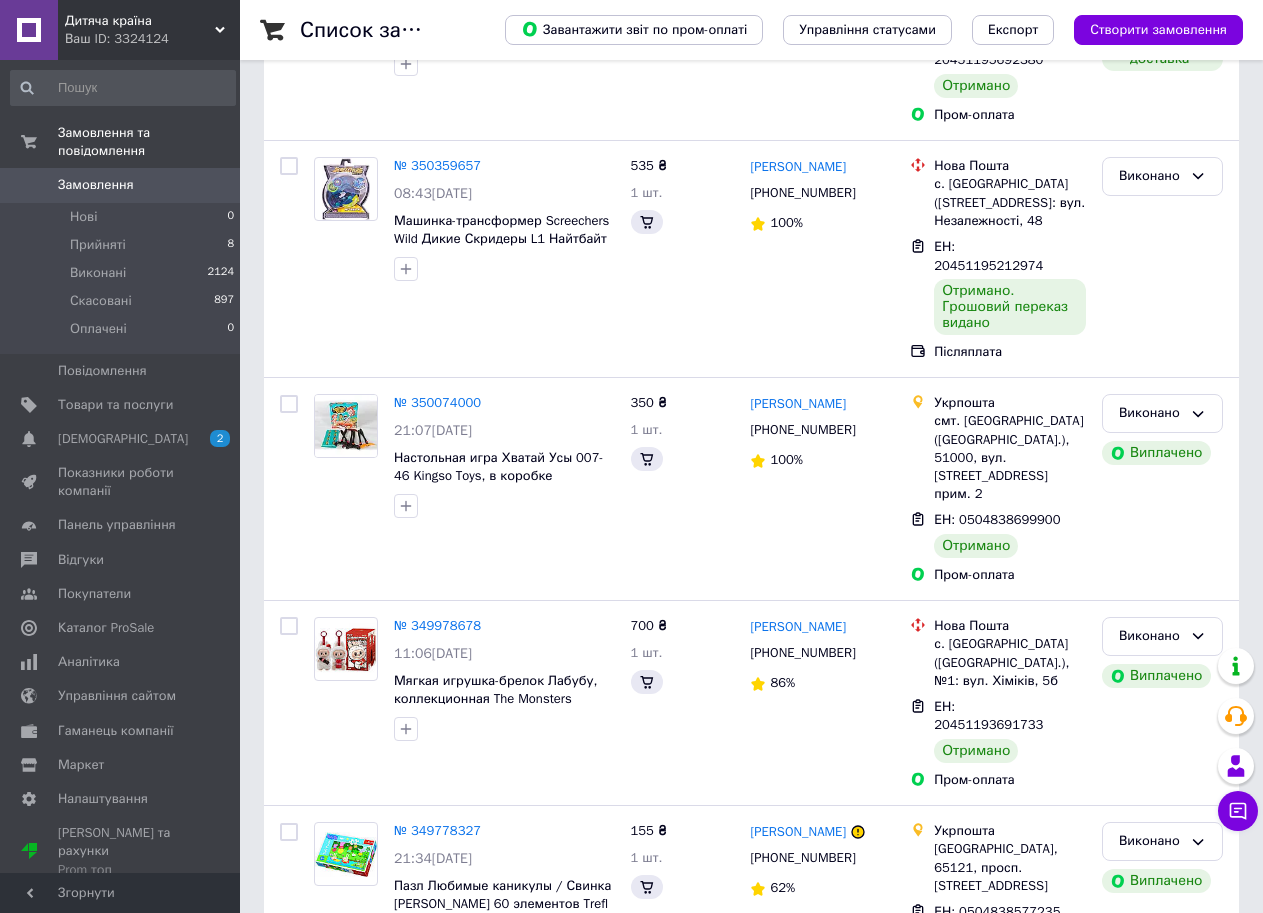 scroll, scrollTop: 0, scrollLeft: 0, axis: both 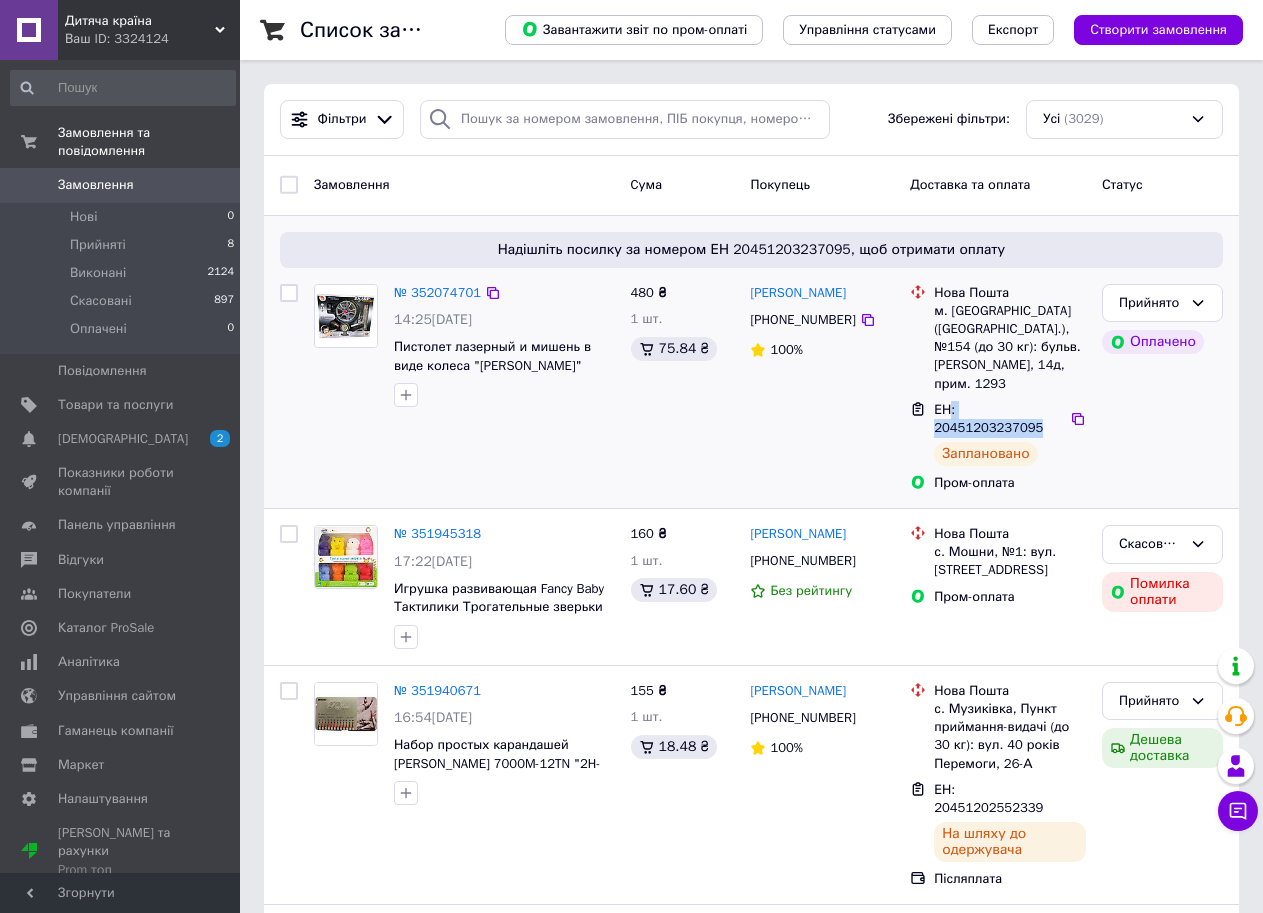 drag, startPoint x: 1055, startPoint y: 391, endPoint x: 949, endPoint y: 385, distance: 106.16968 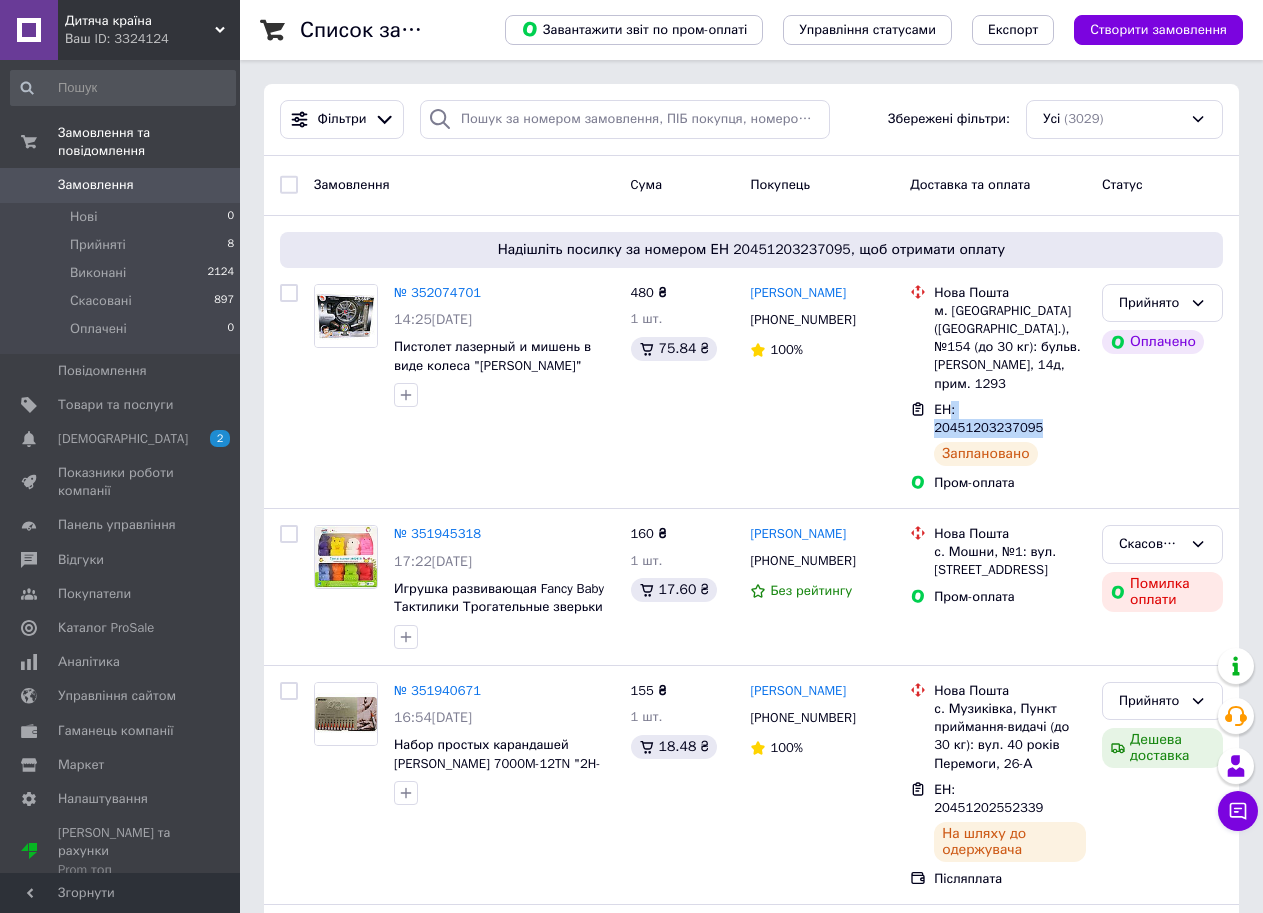 click on "Замовлення" at bounding box center [96, 185] 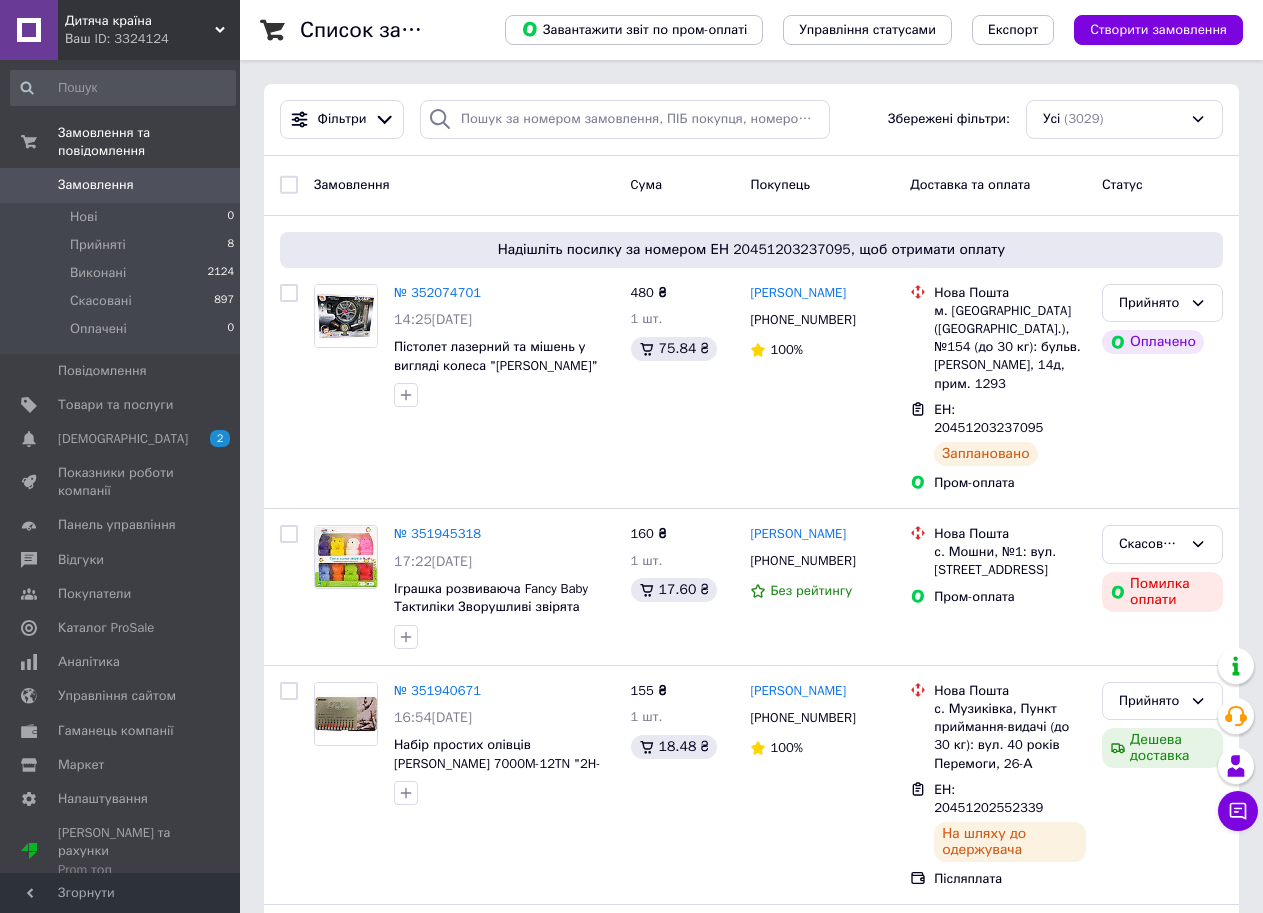 click on "Замовлення" at bounding box center (96, 185) 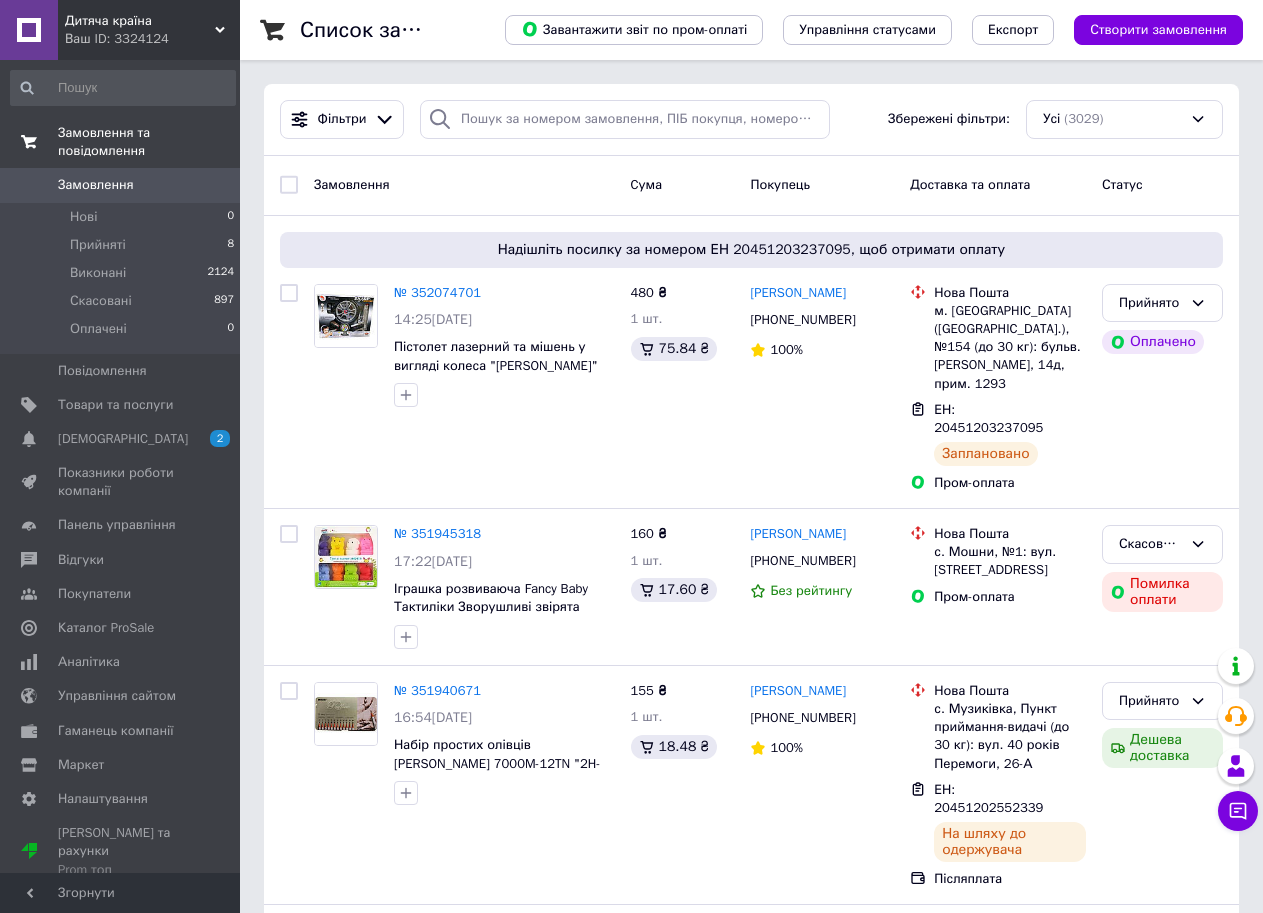 click on "Замовлення та повідомлення" at bounding box center (149, 142) 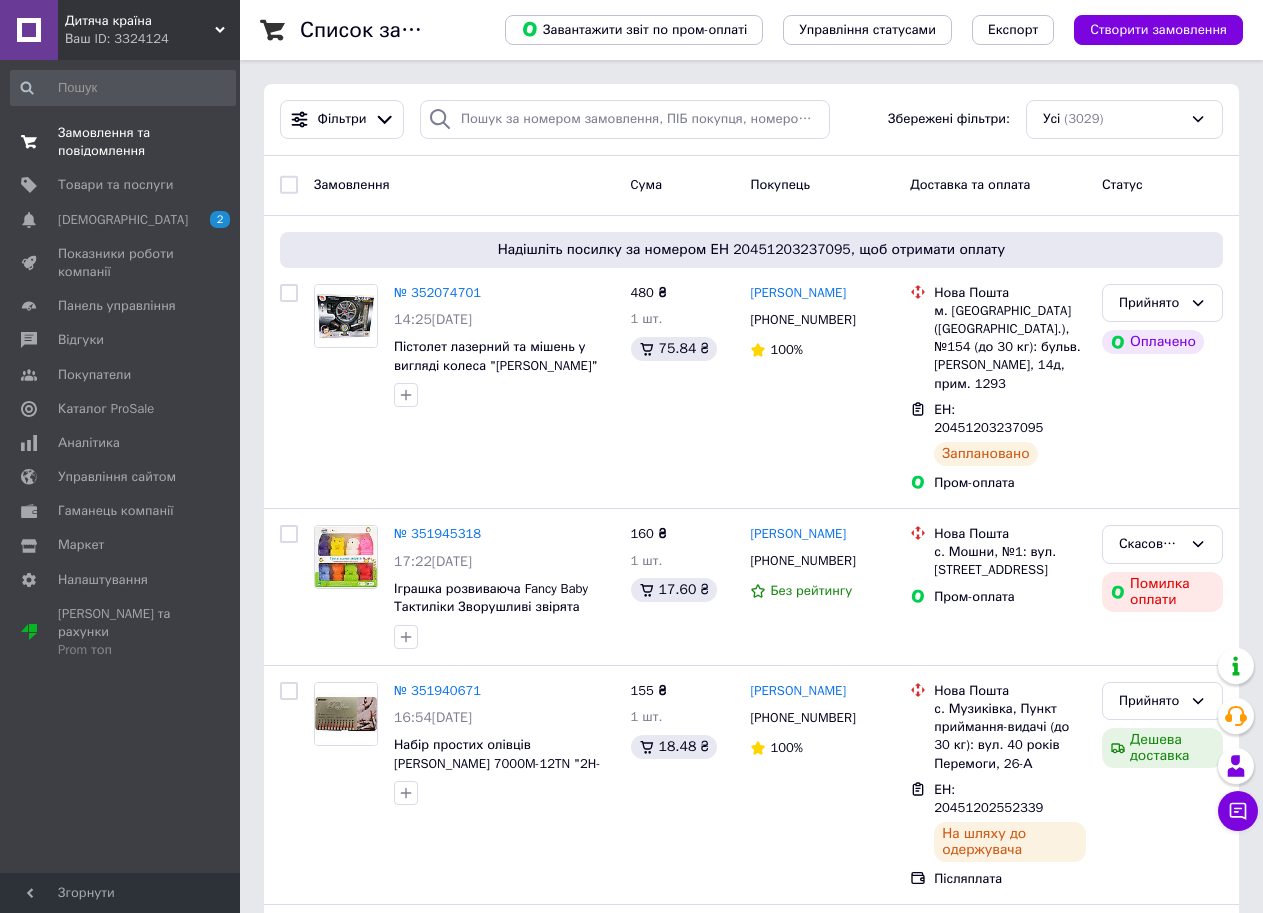 click on "Замовлення та повідомлення" at bounding box center [121, 142] 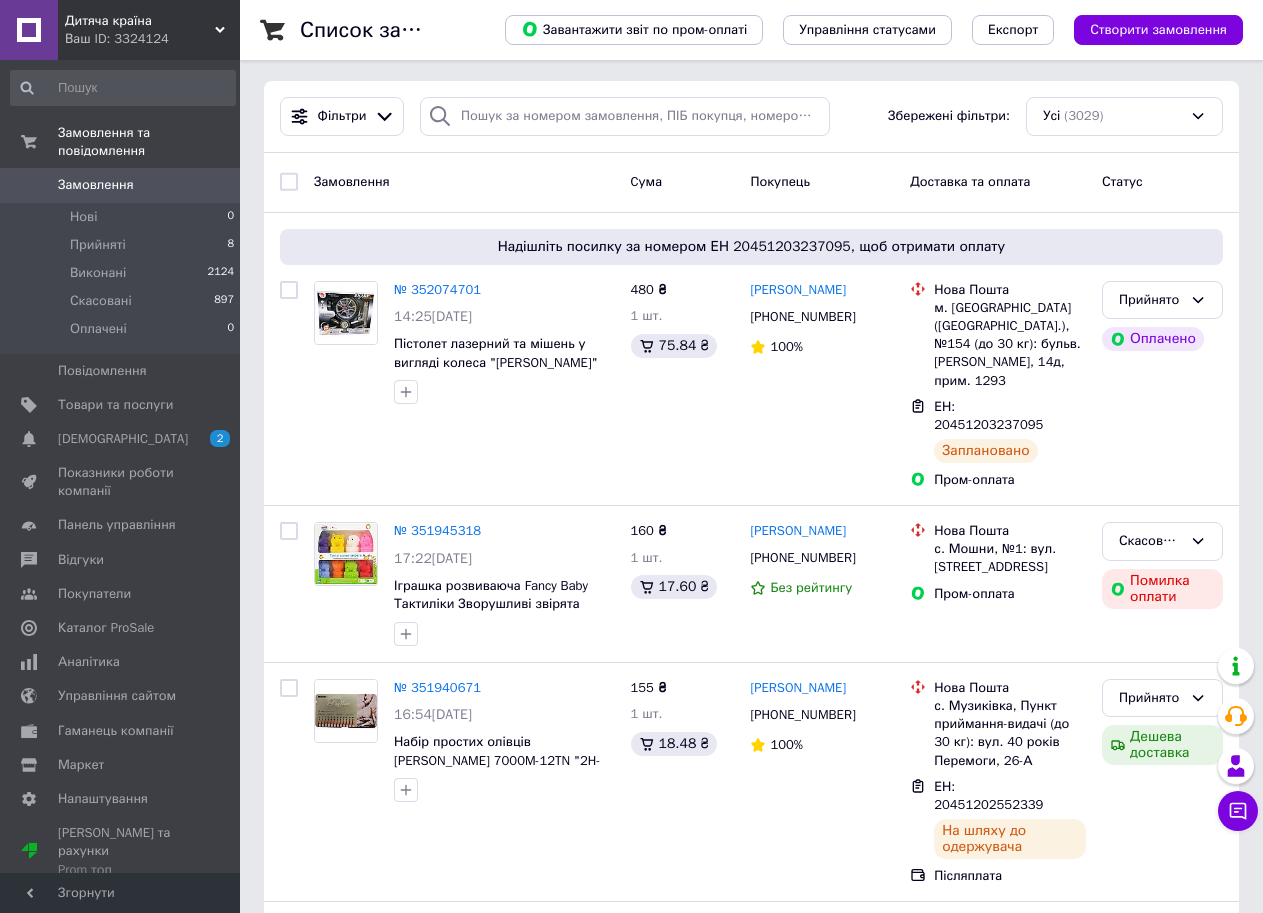 scroll, scrollTop: 0, scrollLeft: 0, axis: both 